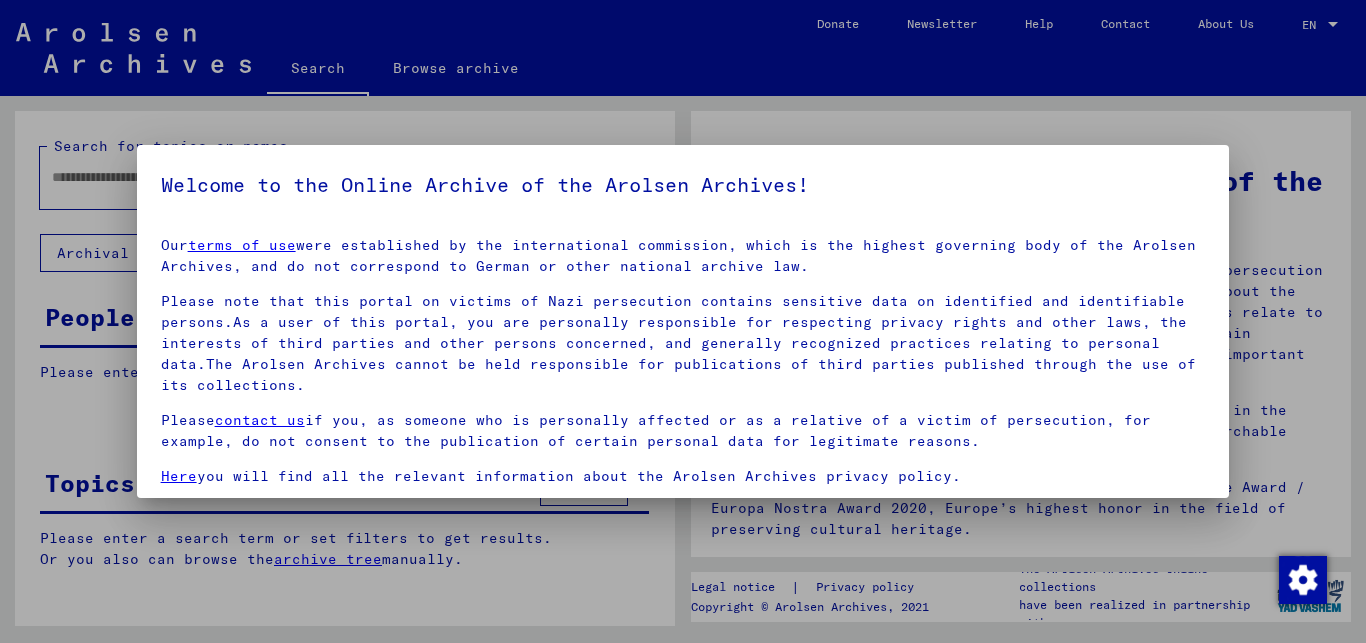 scroll, scrollTop: 0, scrollLeft: 0, axis: both 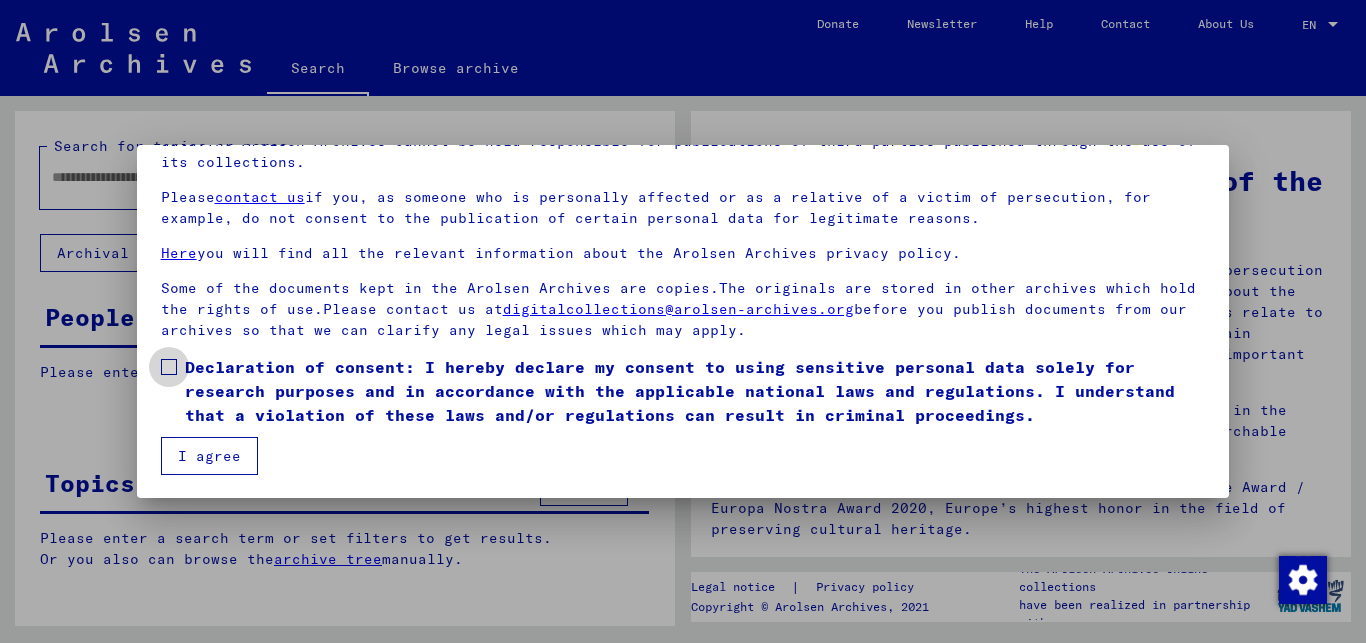 click at bounding box center (169, 367) 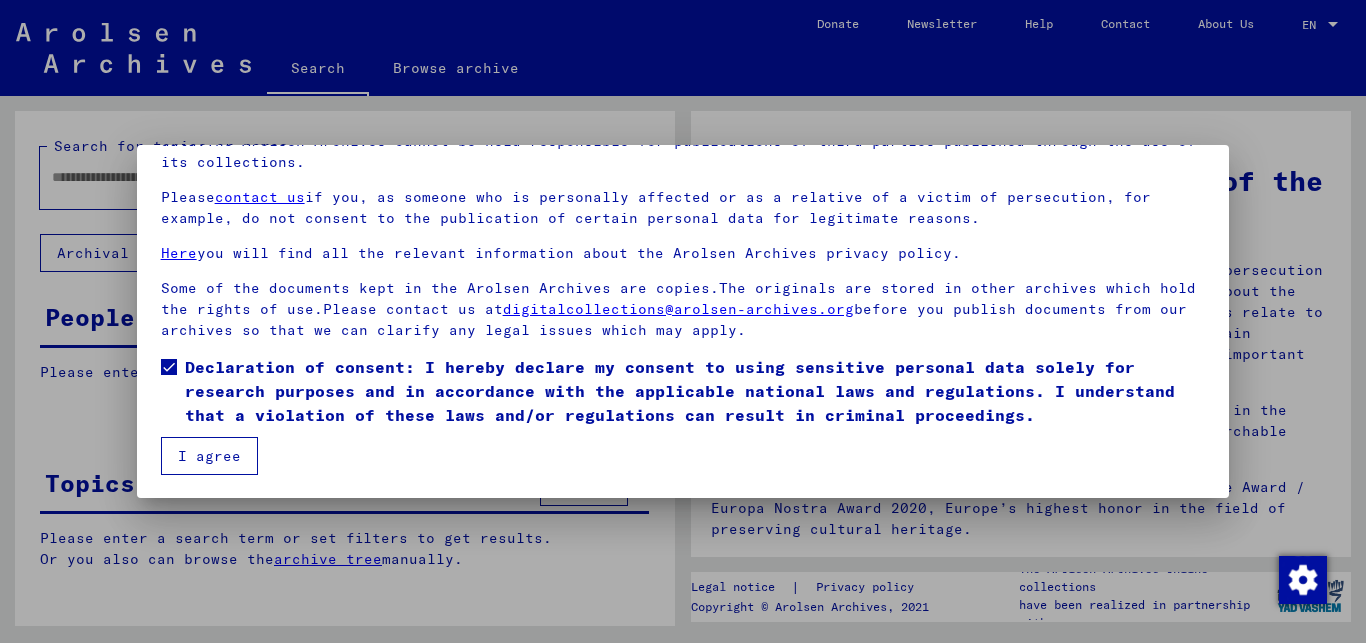 click on "I agree" at bounding box center [209, 456] 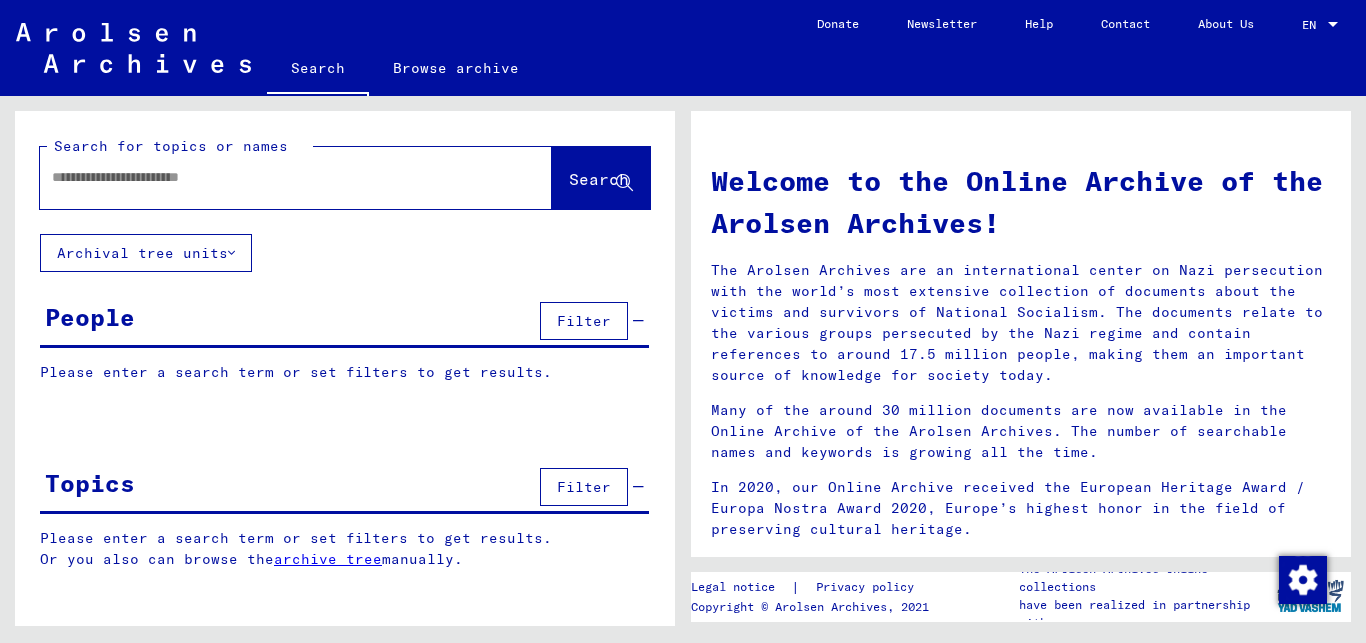 click at bounding box center (272, 177) 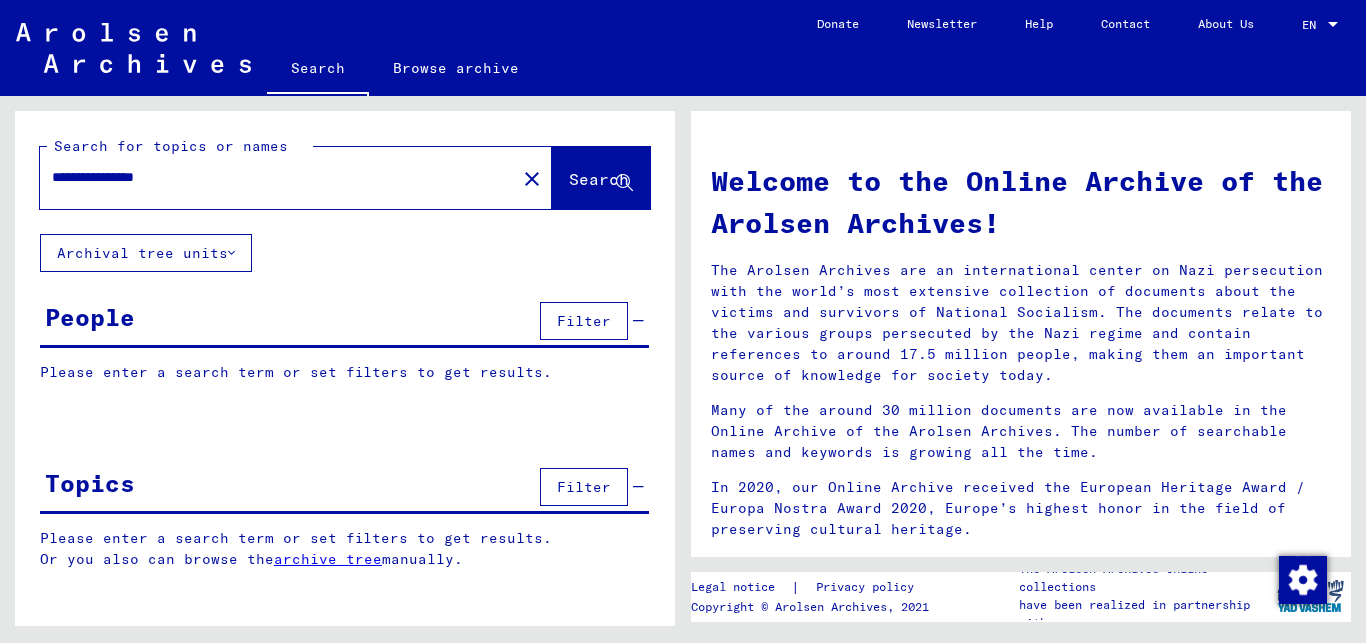 type on "**********" 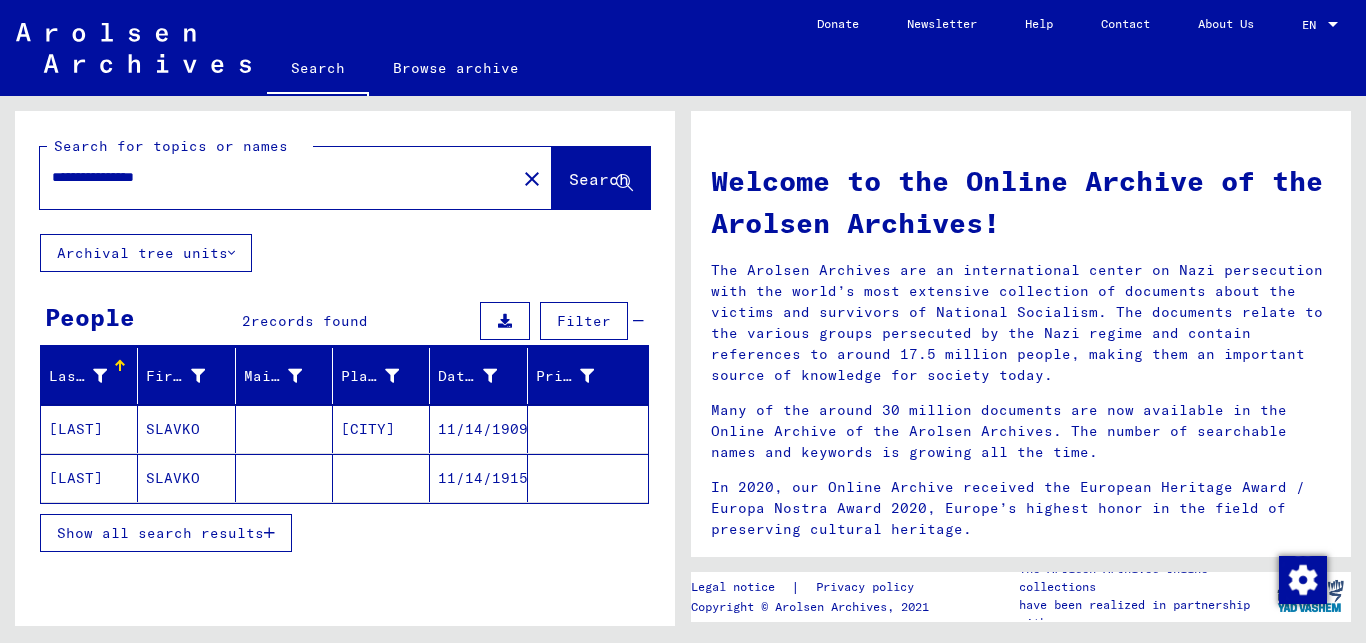 click on "SLAVKO" 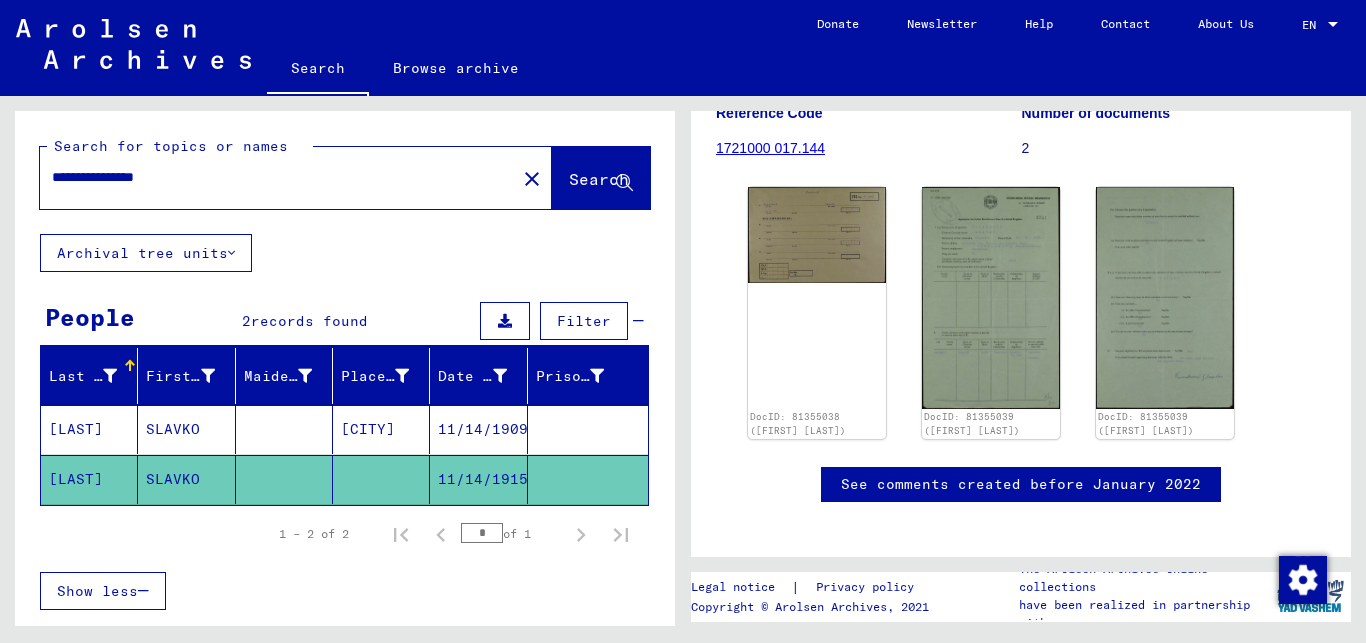 scroll, scrollTop: 263, scrollLeft: 0, axis: vertical 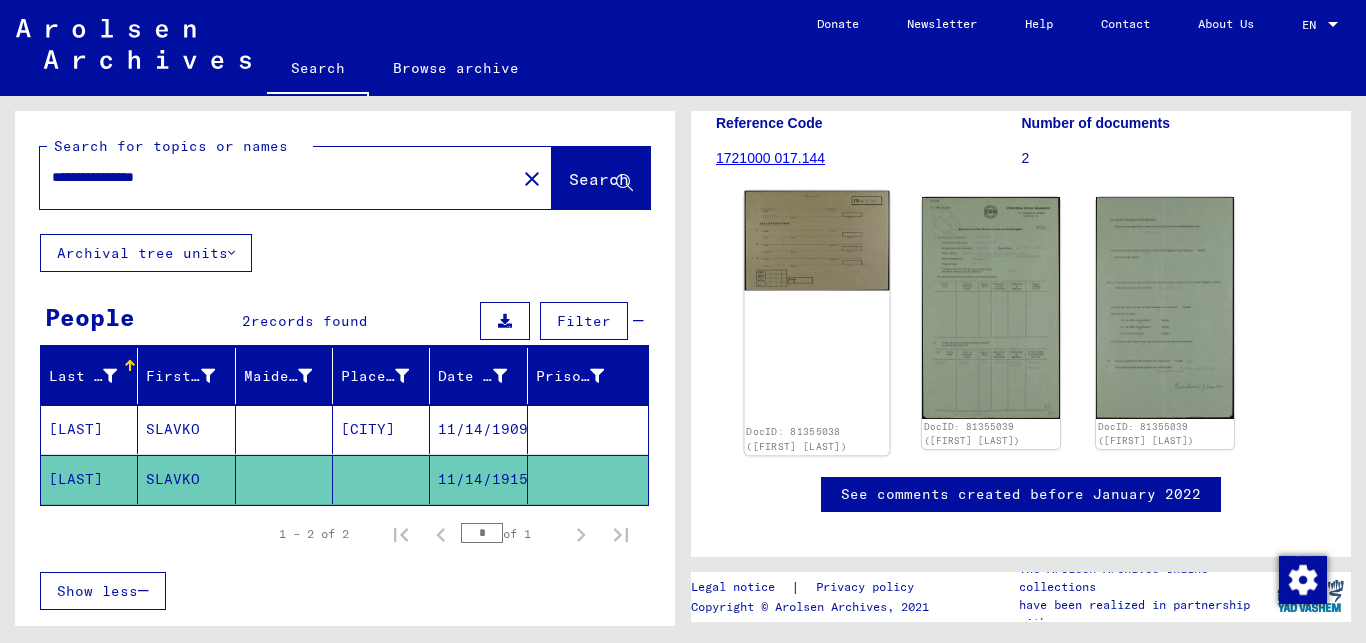 click 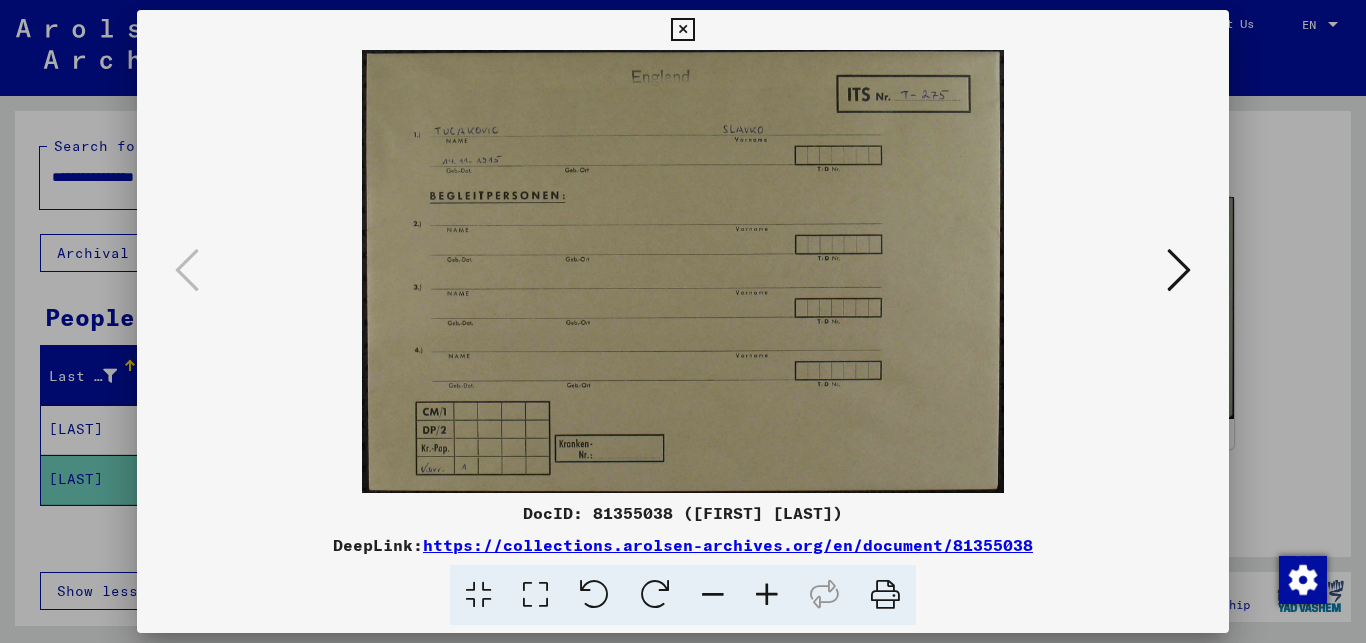 click at bounding box center (683, 271) 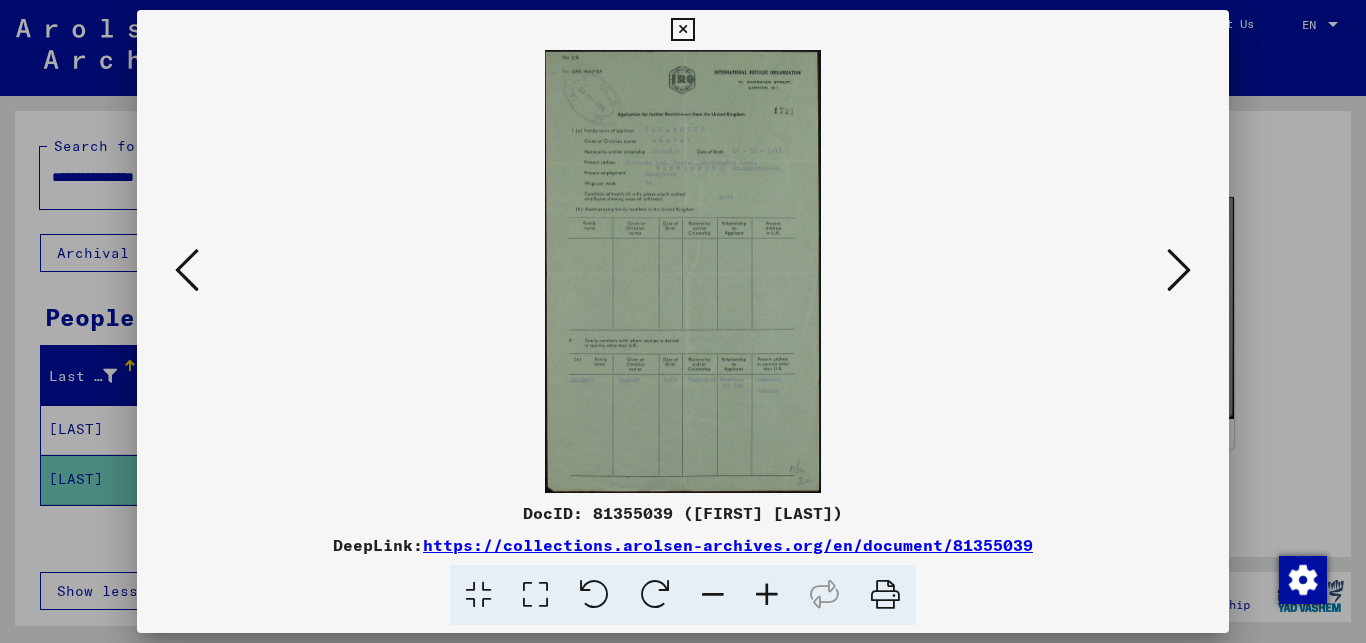 click at bounding box center [767, 595] 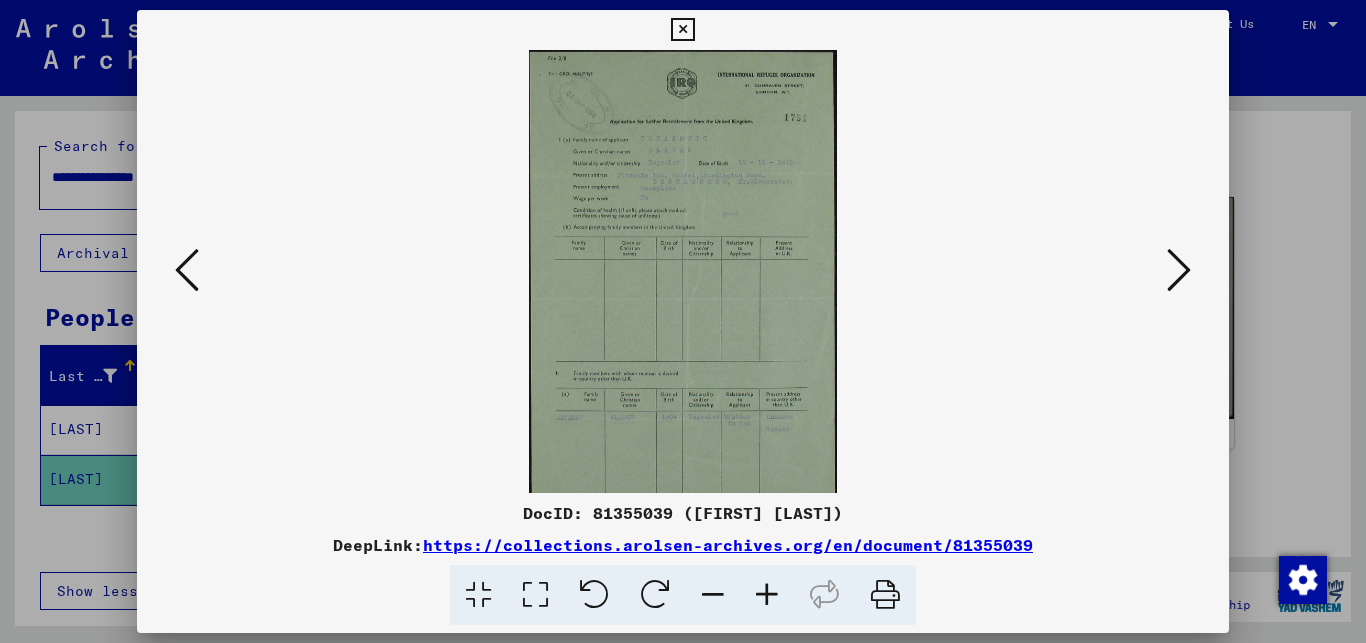 click at bounding box center (767, 595) 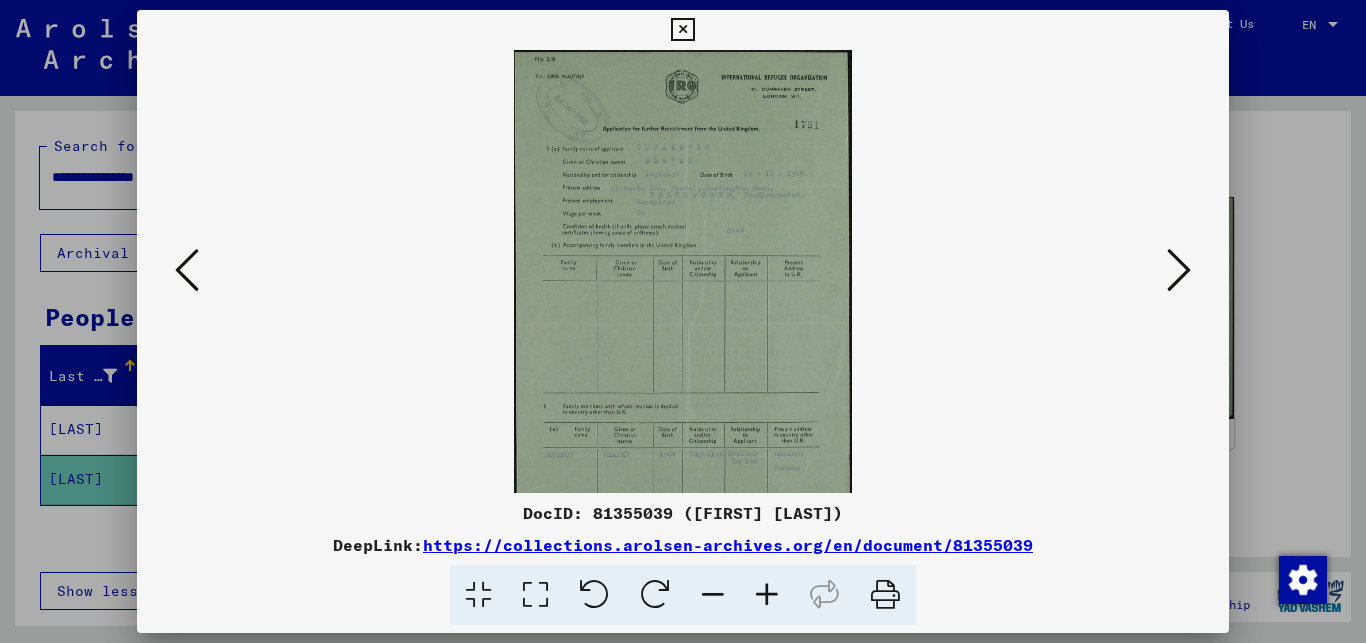 click at bounding box center (767, 595) 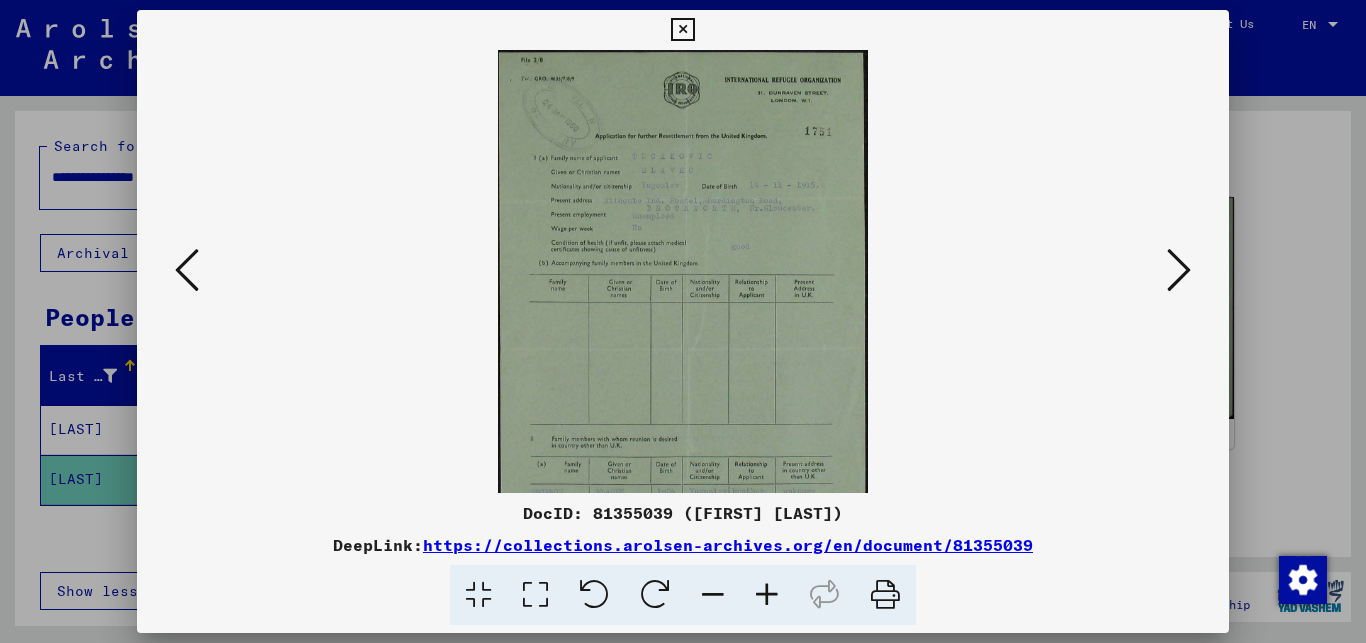 click at bounding box center [767, 595] 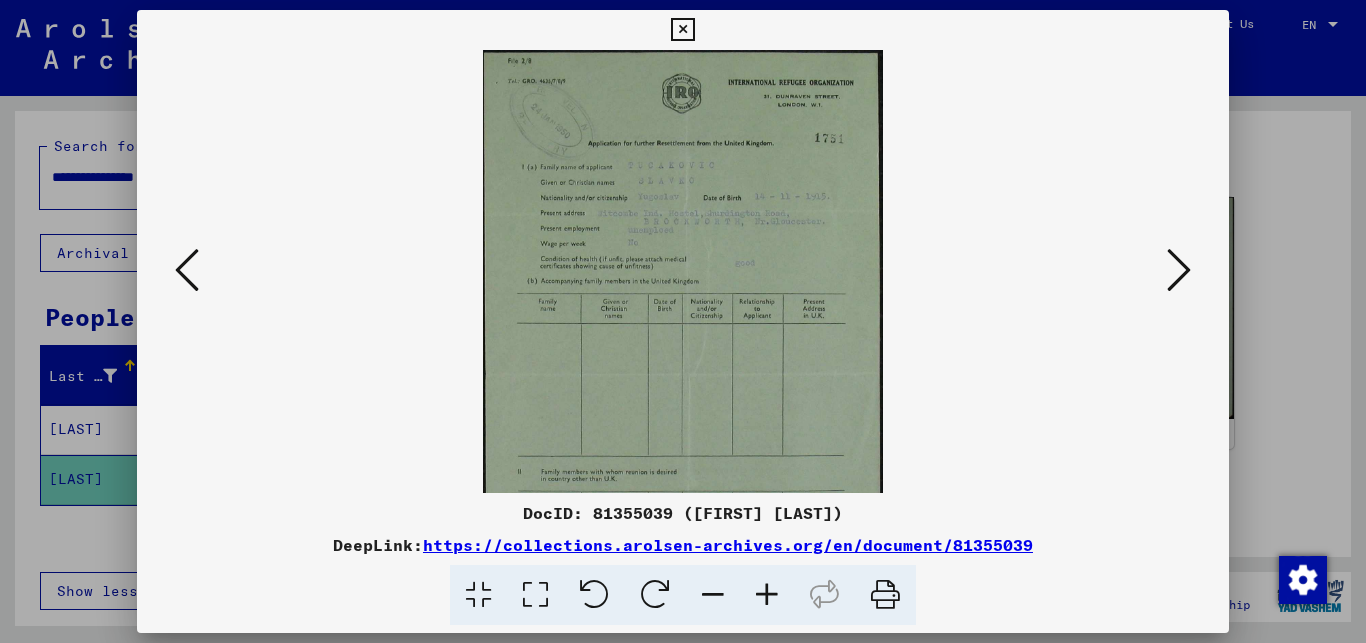 click at bounding box center (767, 595) 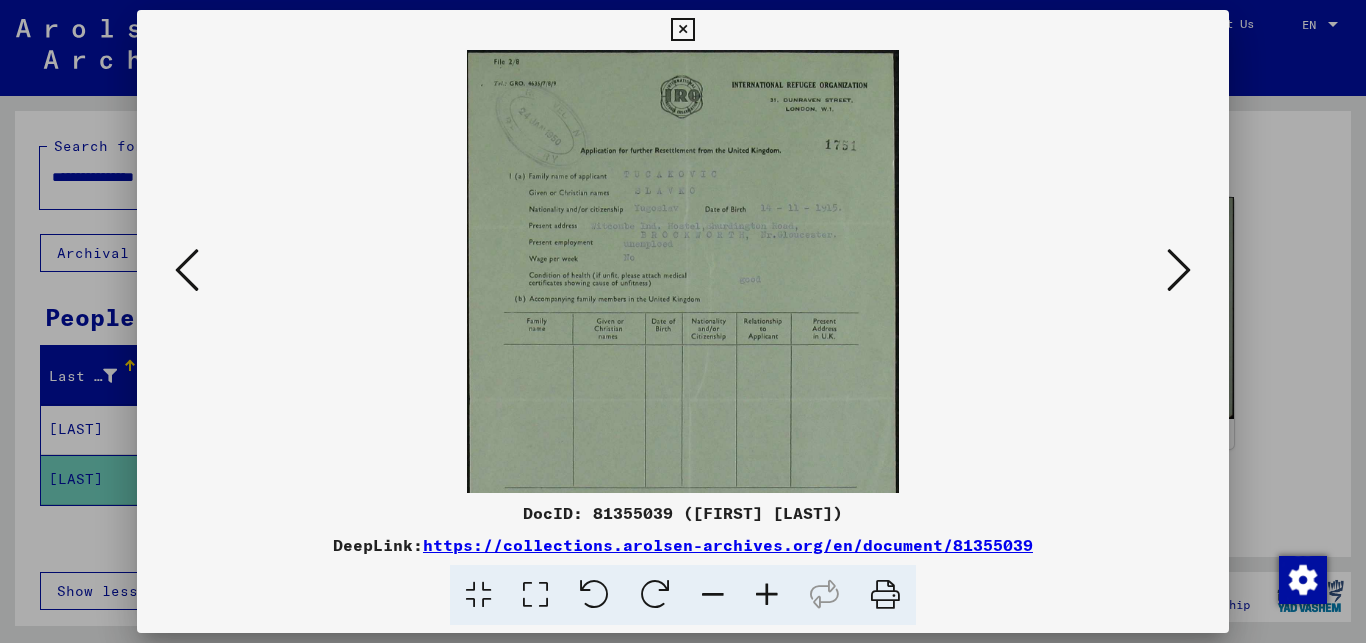 click at bounding box center (767, 595) 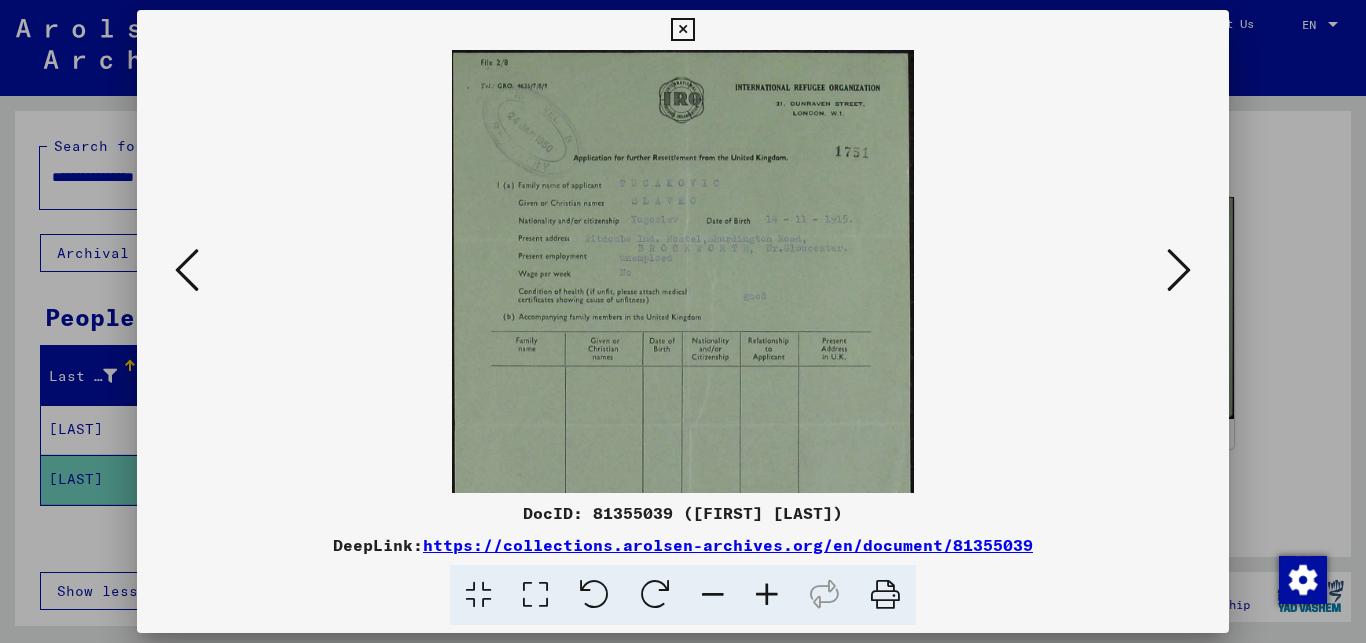 click at bounding box center (767, 595) 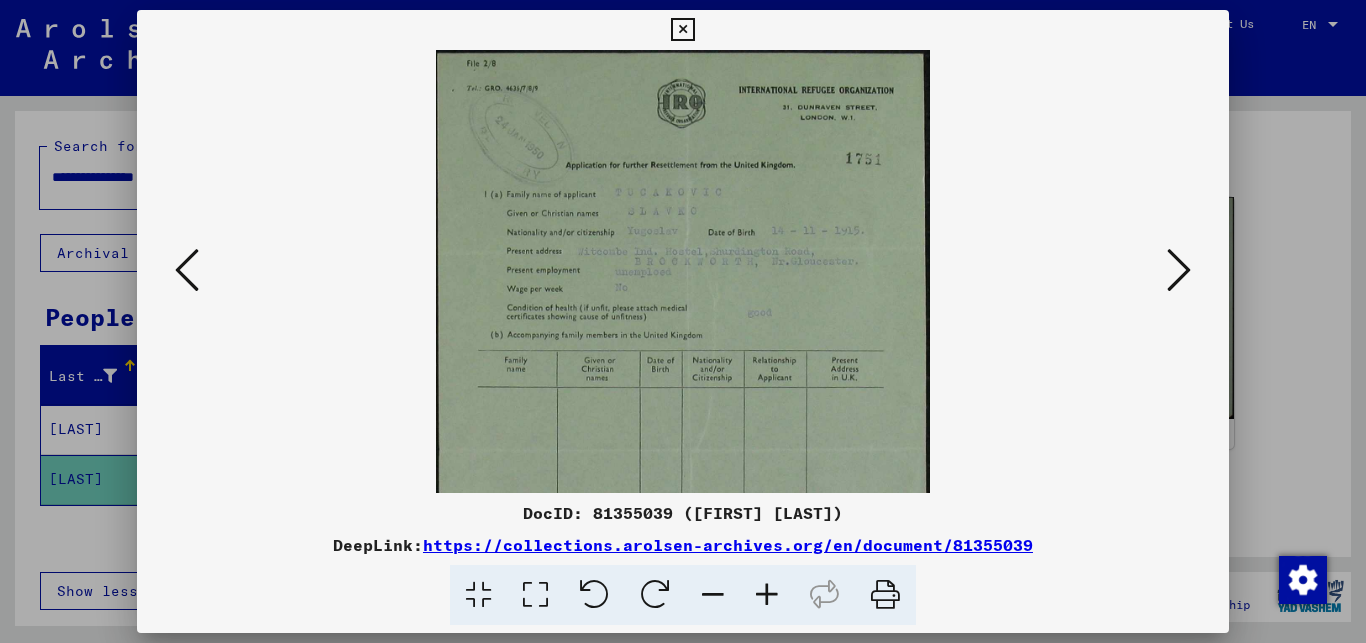 click at bounding box center [767, 595] 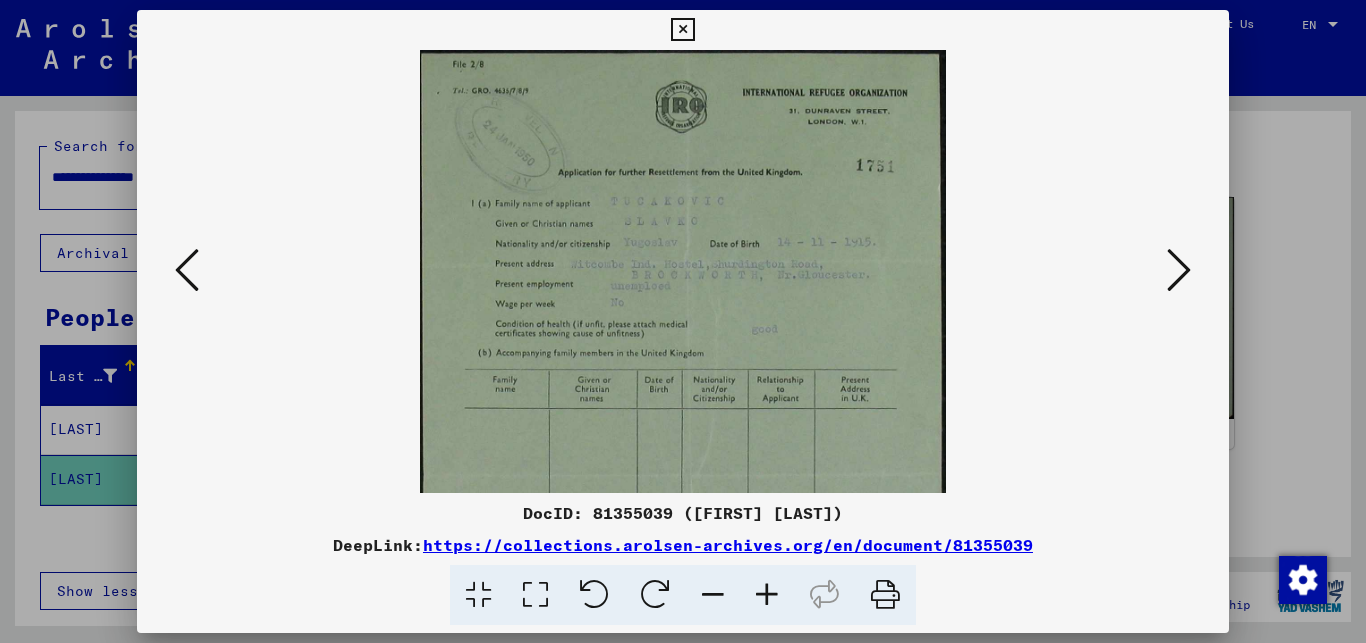 click at bounding box center [1179, 270] 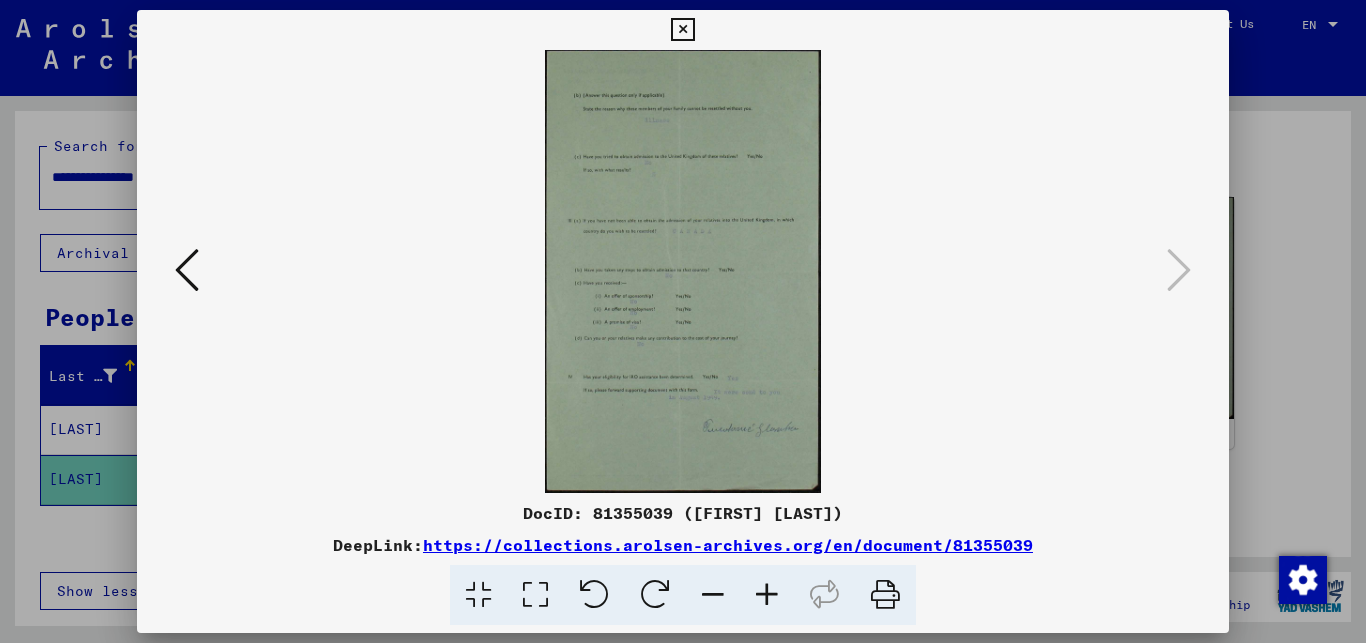 click at bounding box center [767, 595] 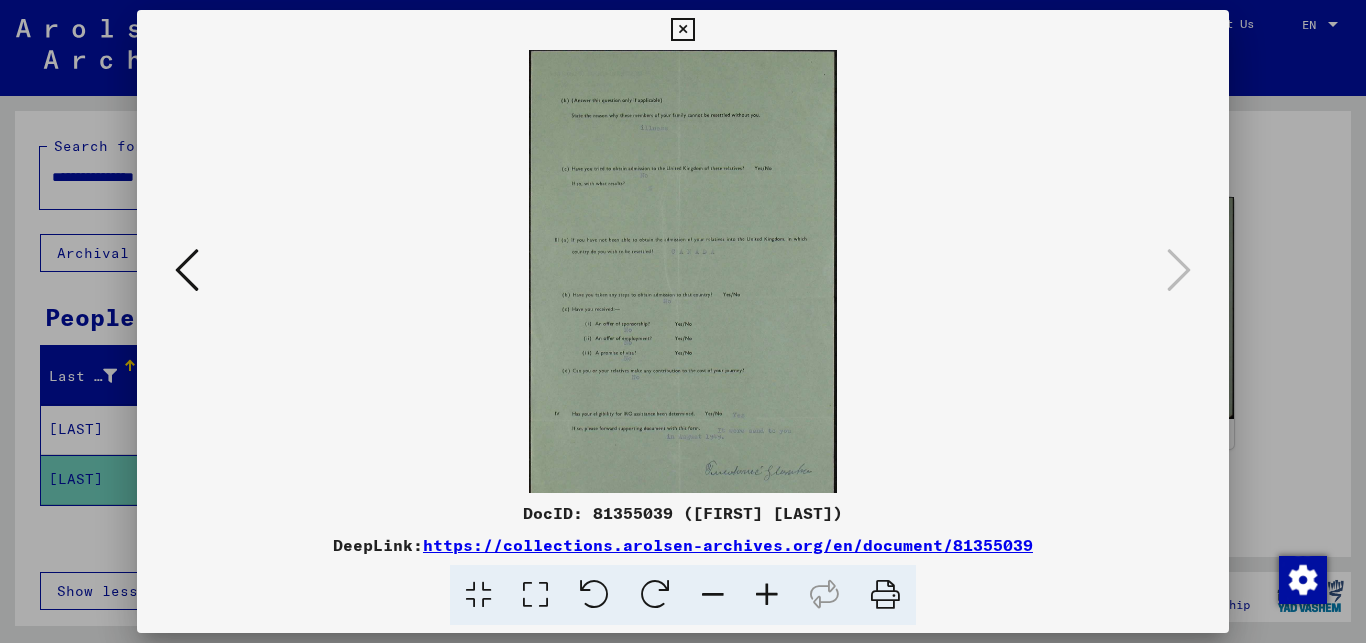 click at bounding box center [767, 595] 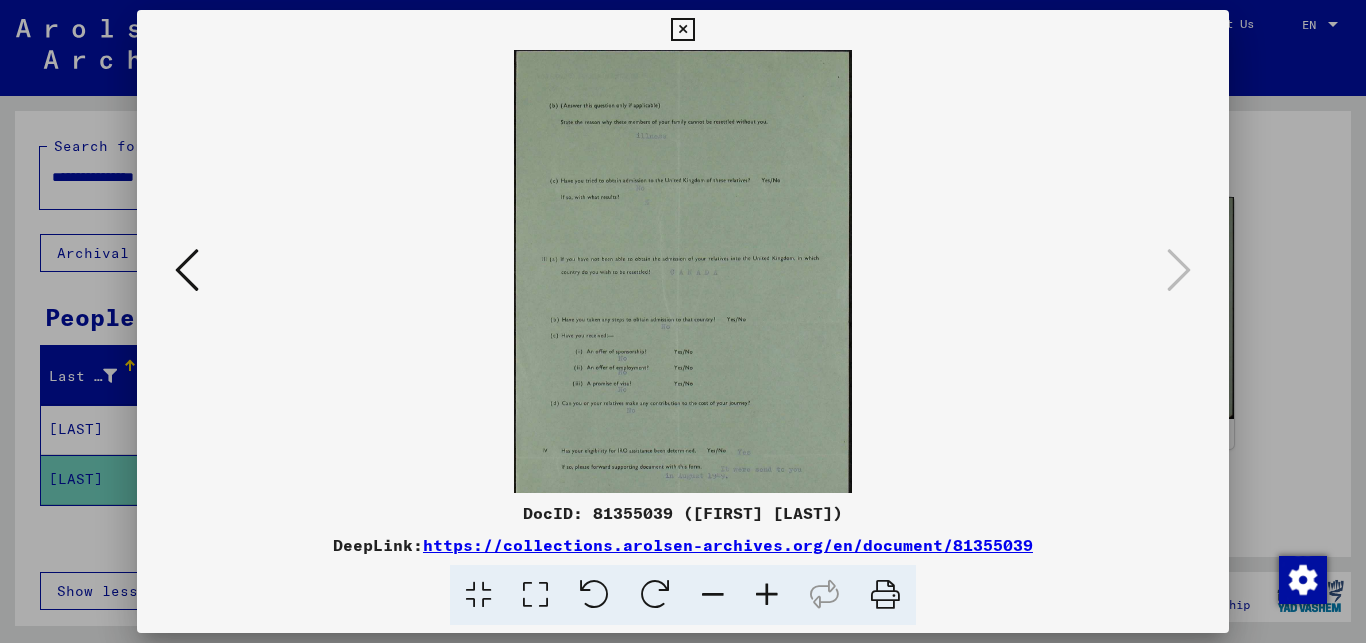 click at bounding box center (767, 595) 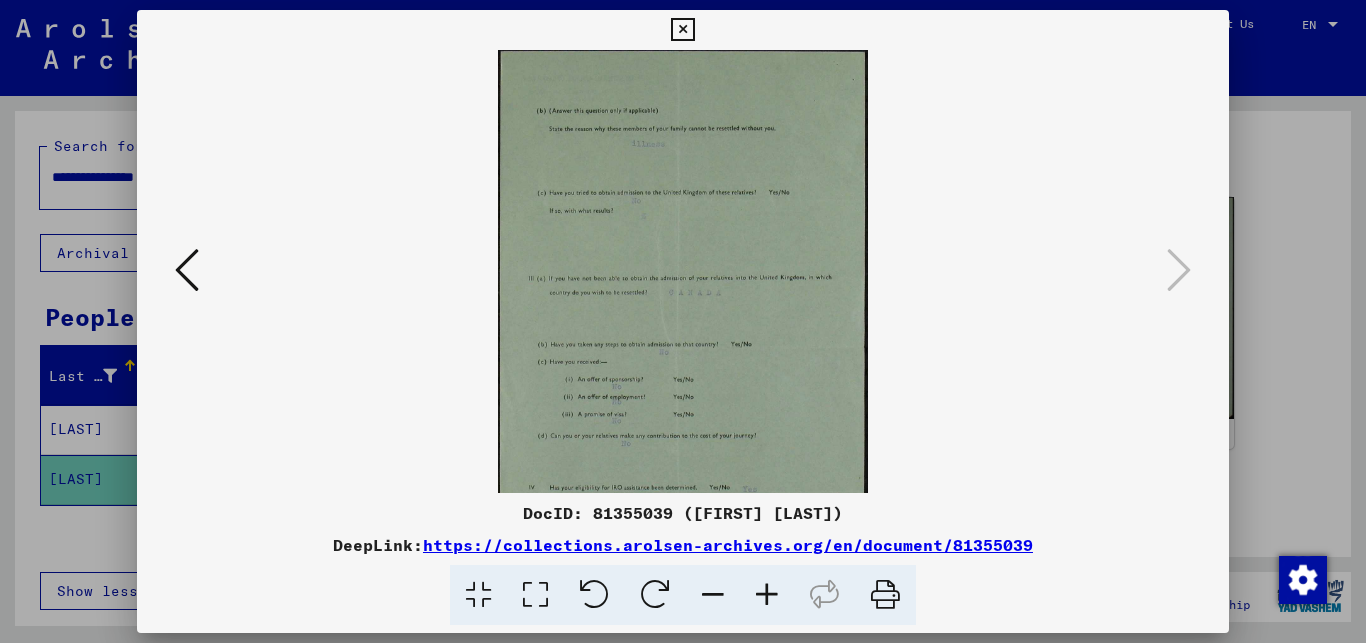 click at bounding box center (767, 595) 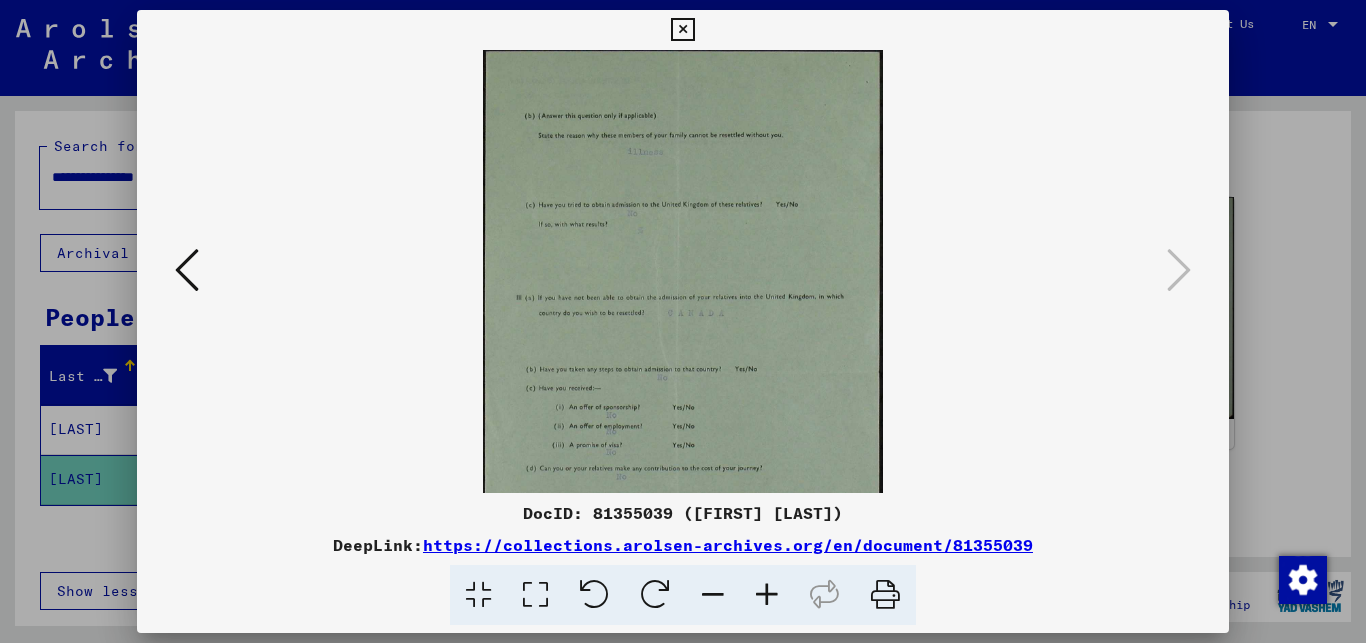 click at bounding box center [767, 595] 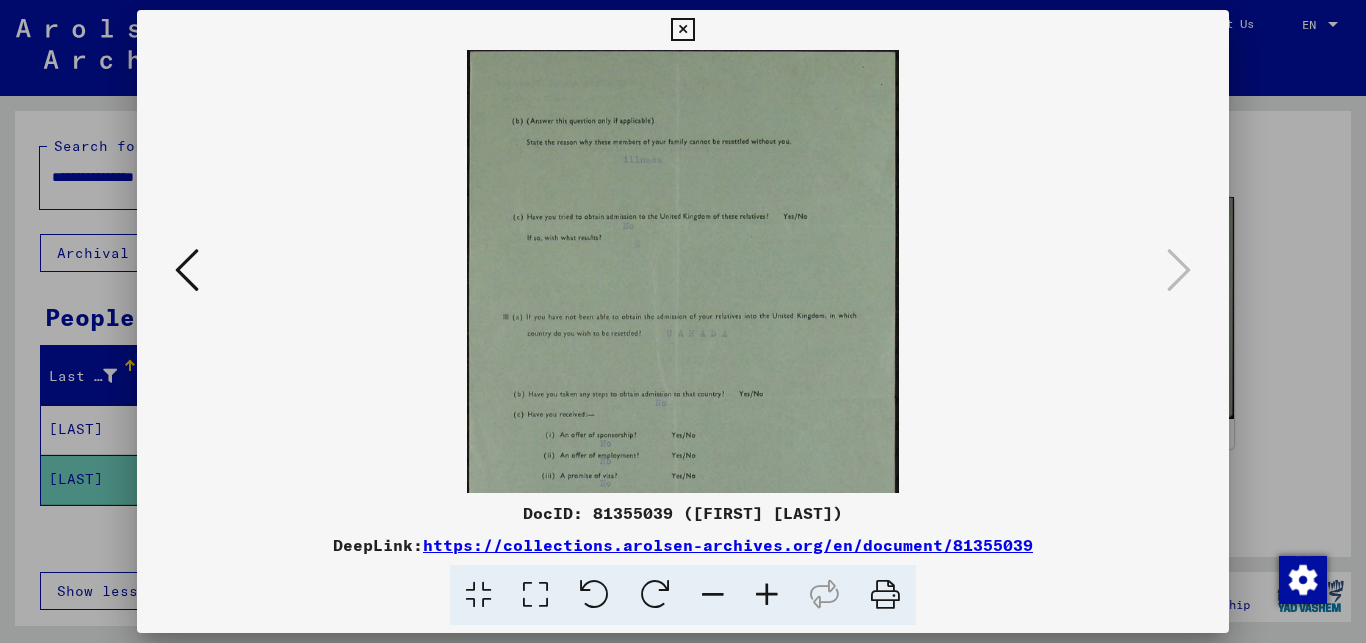 click at bounding box center (767, 595) 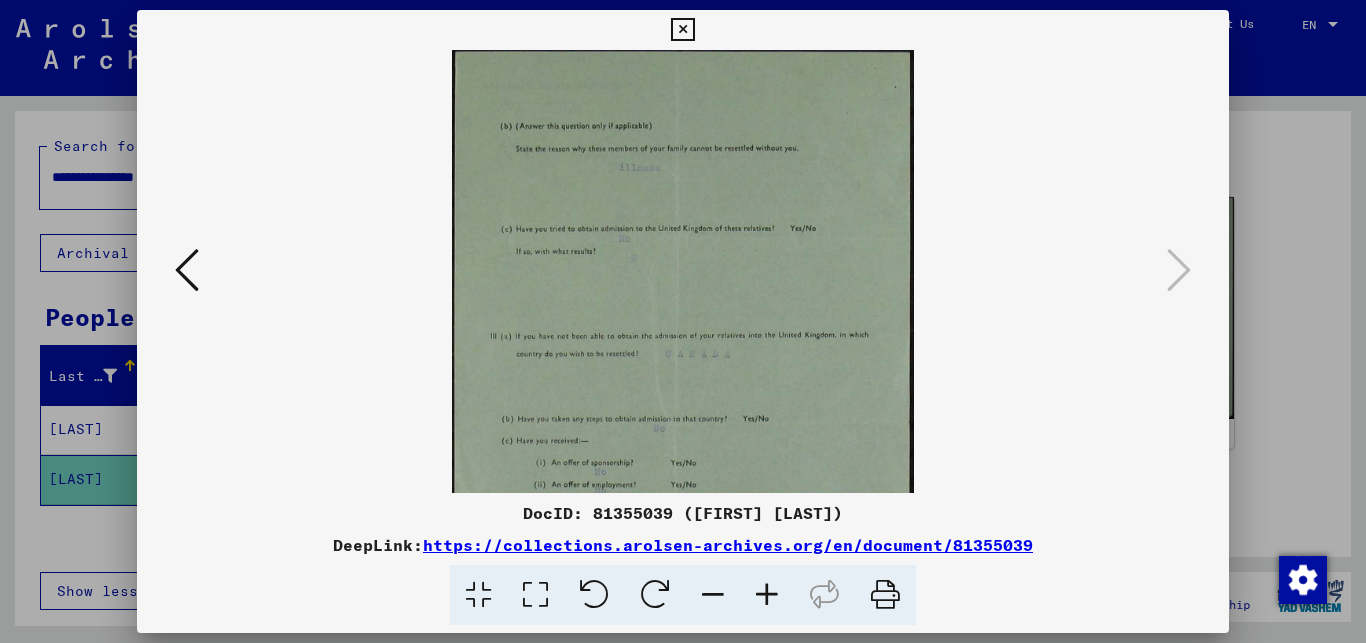 click at bounding box center (767, 595) 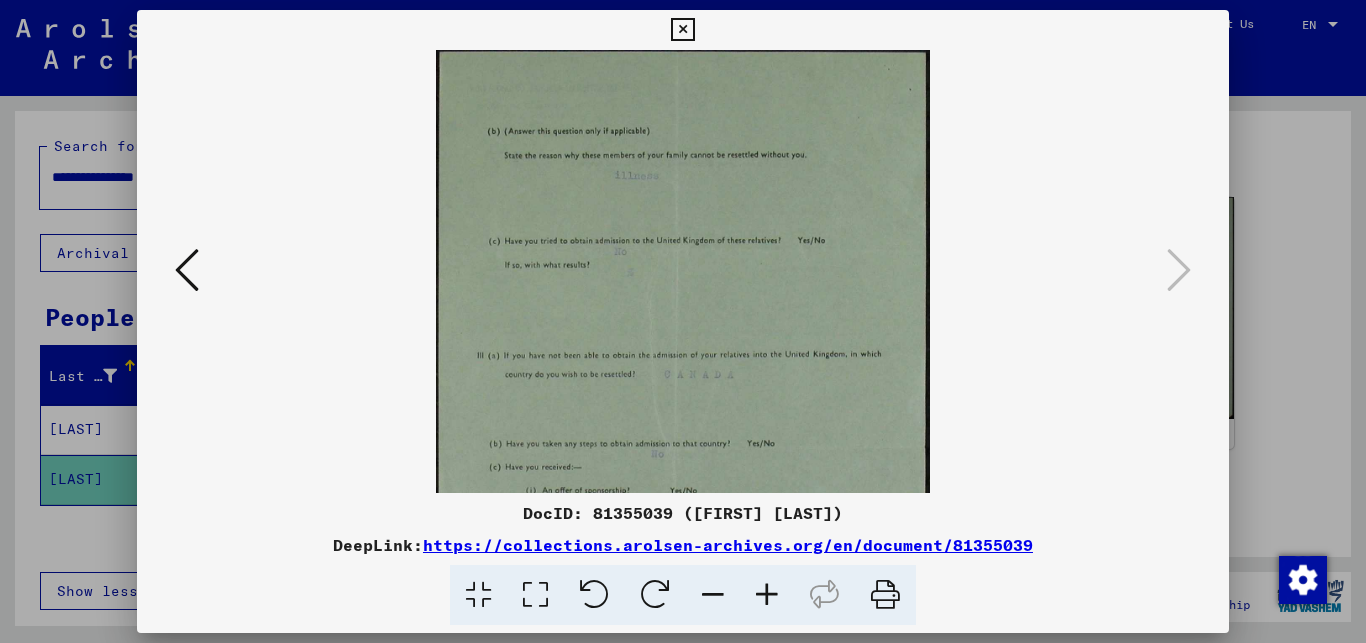 click at bounding box center (767, 595) 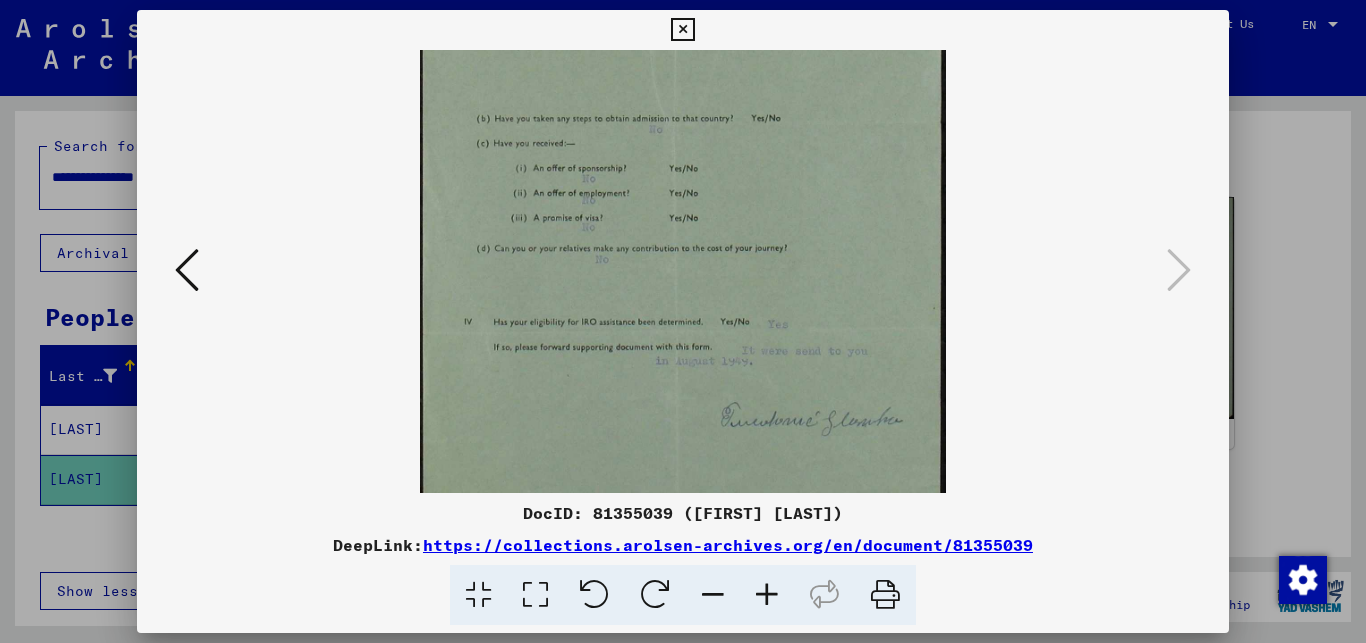 scroll, scrollTop: 351, scrollLeft: 0, axis: vertical 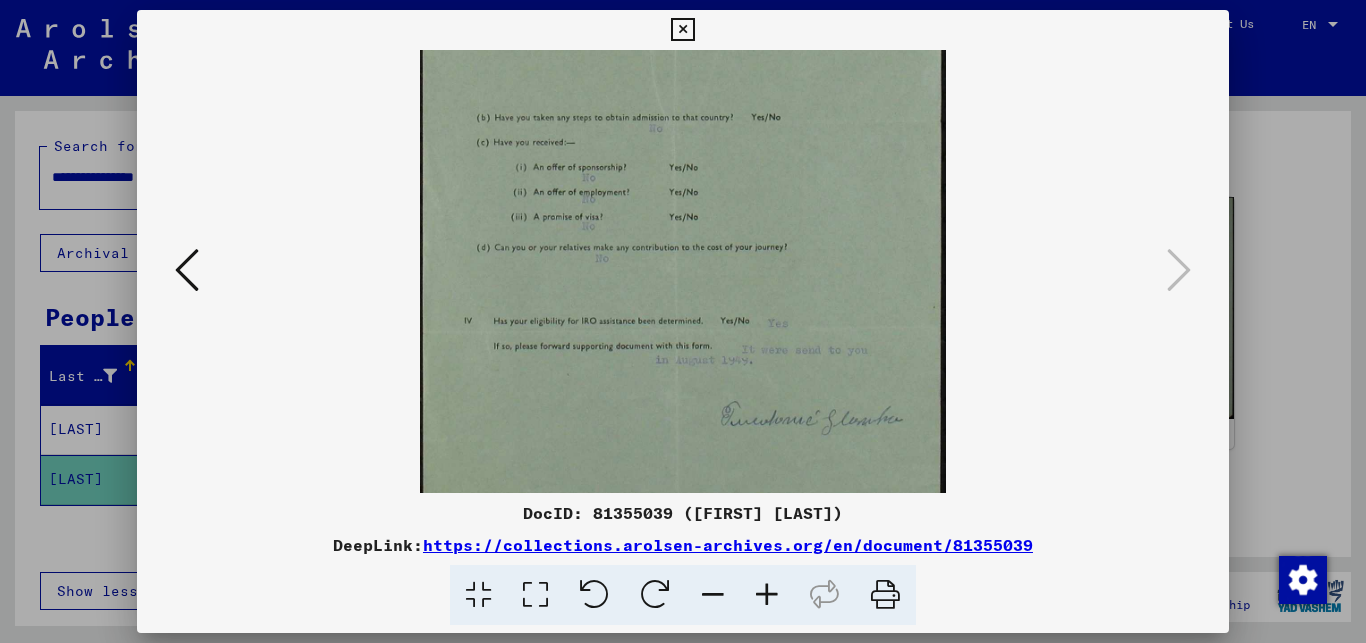 drag, startPoint x: 726, startPoint y: 395, endPoint x: 722, endPoint y: 44, distance: 351.0228 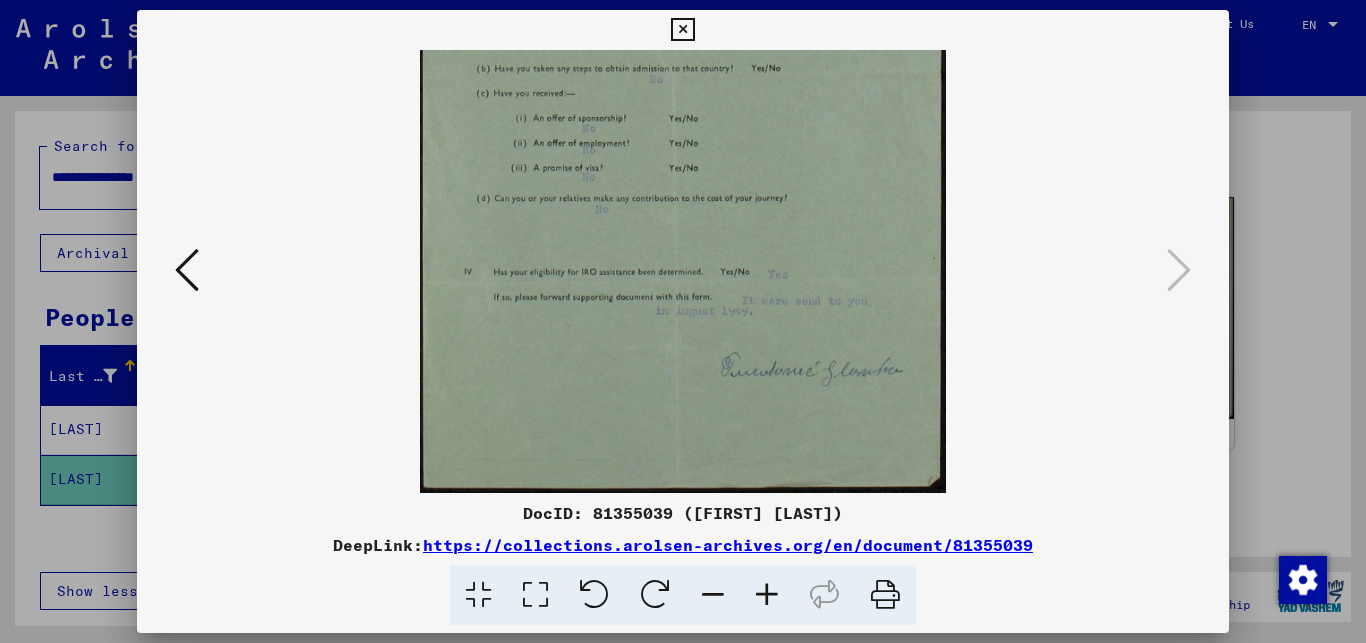 drag, startPoint x: 637, startPoint y: 338, endPoint x: 636, endPoint y: 322, distance: 16.03122 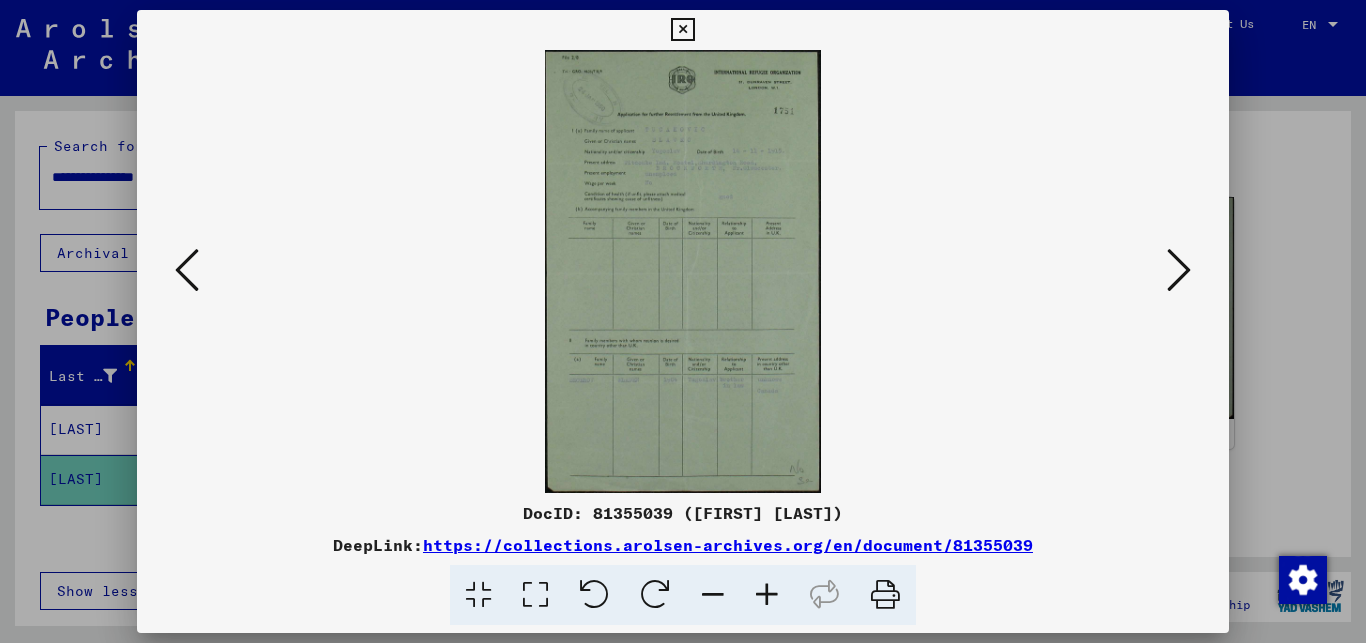 click at bounding box center [187, 270] 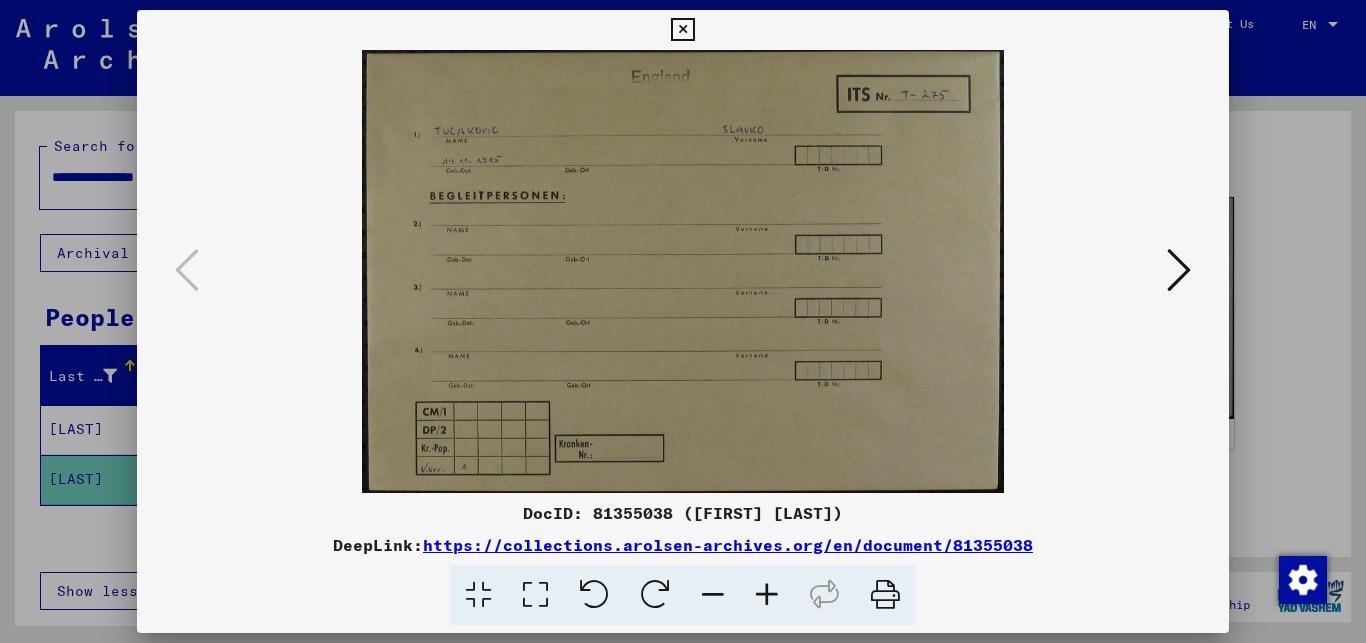 click at bounding box center (682, 30) 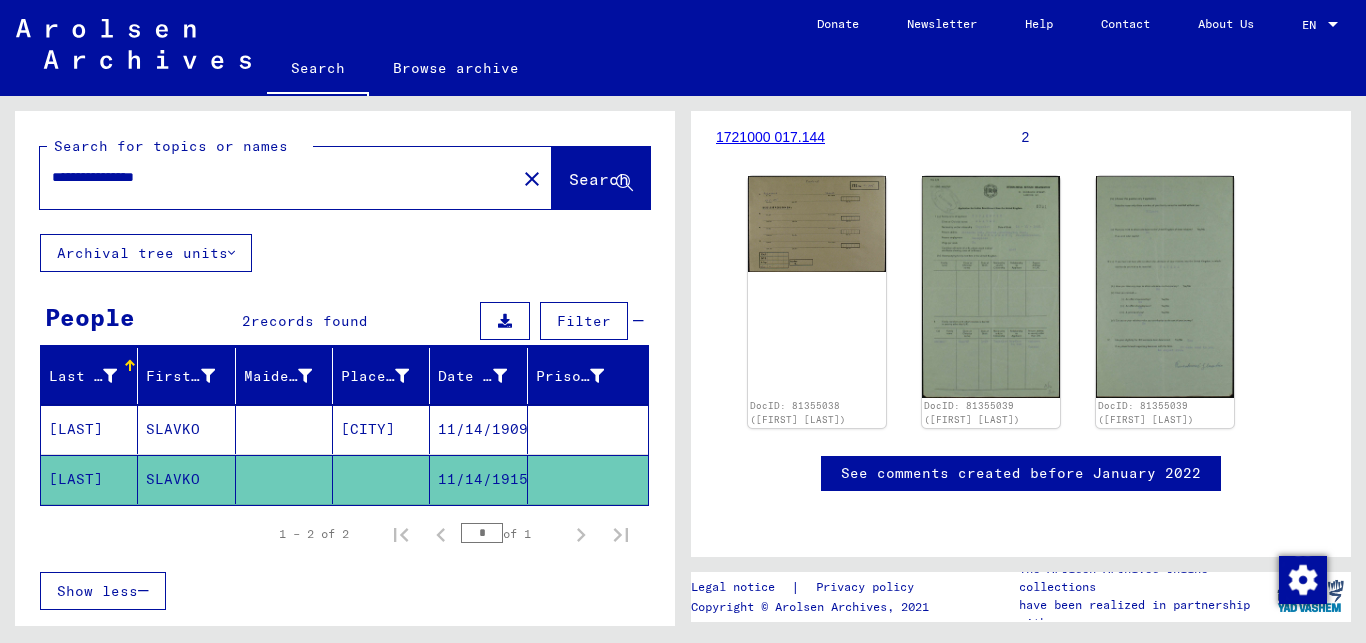 scroll, scrollTop: 0, scrollLeft: 0, axis: both 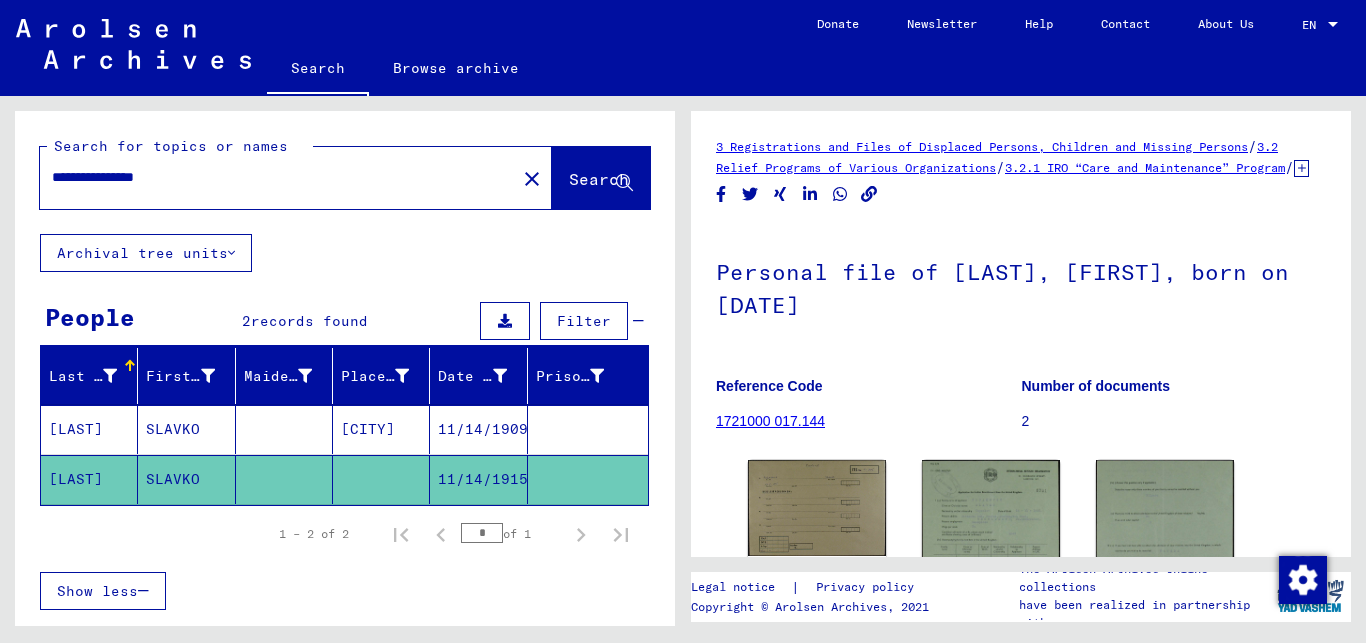 click on "Last Name   First Name   Maiden Name   Place of Birth   Date of Birth   Prisoner #   [LAST]   [FIRST]      [CITY]   [DATE]      [LAST]   [FIRST]         [DATE]      1 – 2 of 2  *  of 1  Show less  Signature Last Name First Name Maiden Name Place of Birth Date of Birth Prisoner # Father (adoptive father) Mother (adoptive mother) Religion Nationality Occupaton Place of incarceration Date of decease Last residence Last residence (Country) Last residence (District) Last residence (Province) Last residence (Town) Last residence (Part of town) Last residence (Street) Last residence (House number) 3.2.1.3 - Files with names from TSCHYPAK [LAST] [FIRST] [CITY] [DATE] 3.2.1.6 - Files with names from TINTOR [LAST] [FIRST] [DATE] Signature Last Name First Name Maiden Name Place of Birth Date of Birth Prisoner # 3.2.1.3 - Files with names from TSCHYPAK [LAST] [FIRST] [CITY] [DATE] 3.2.1.6 - Files with names from TINTOR [LAST] [FIRST] [DATE]" at bounding box center [345, 492] 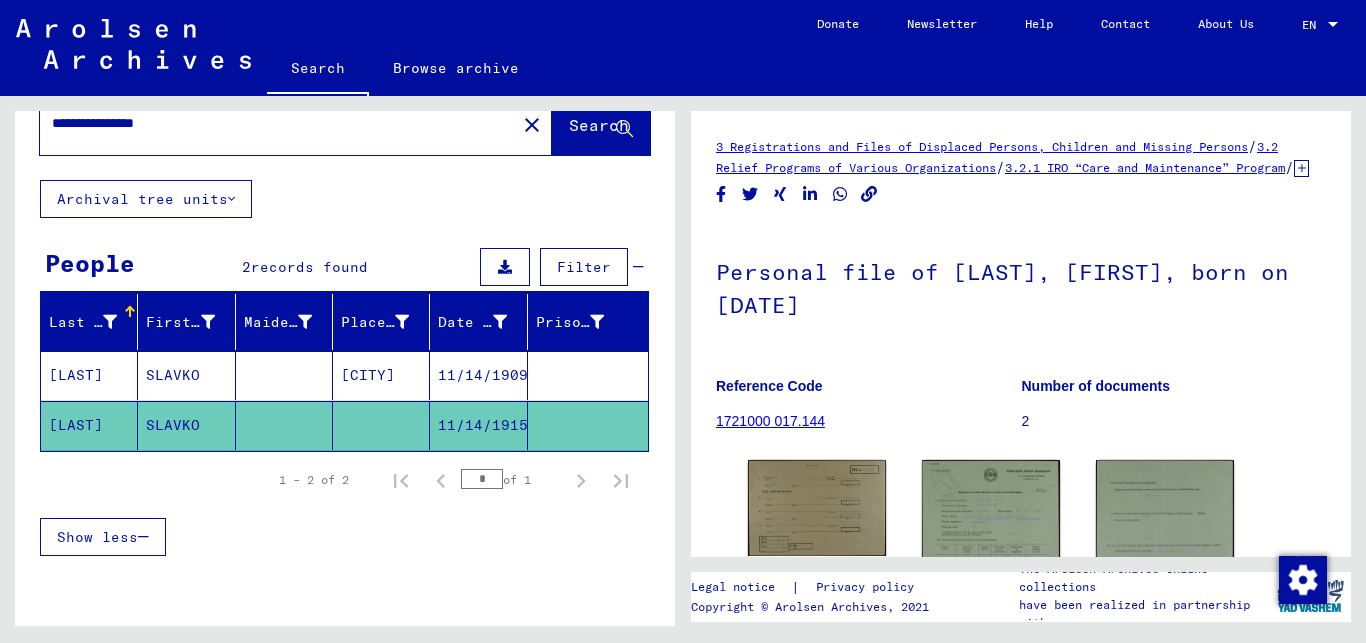 scroll, scrollTop: 162, scrollLeft: 0, axis: vertical 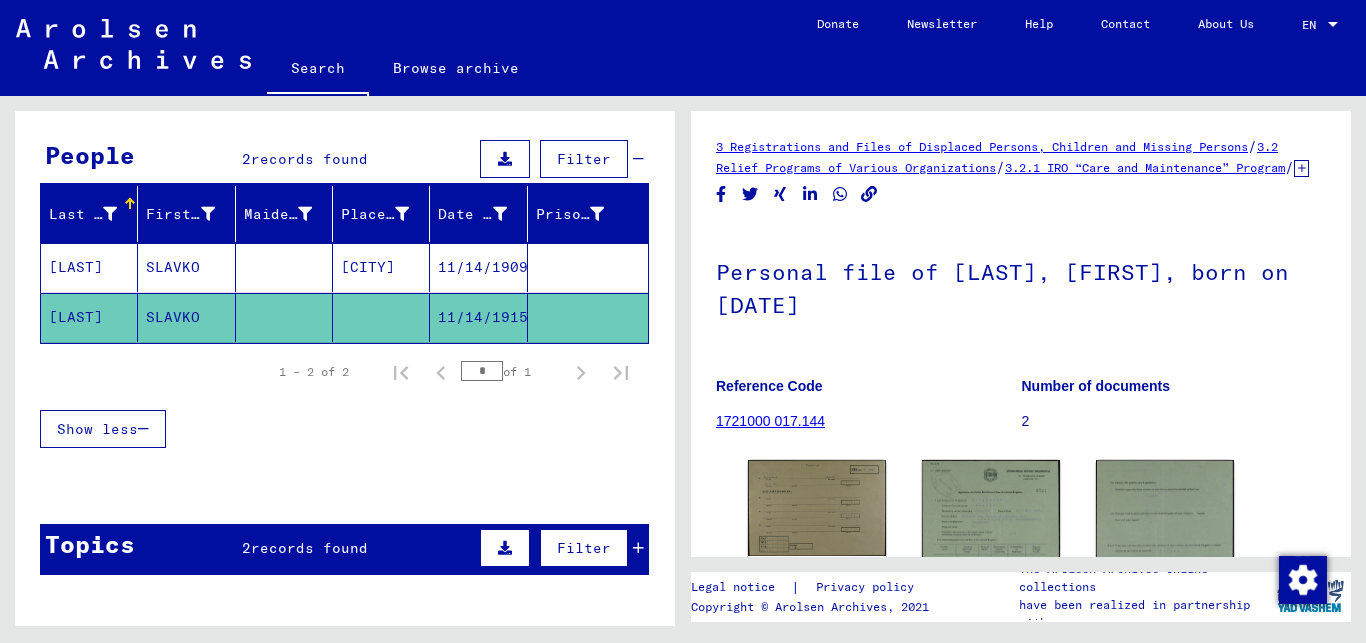click on "records found" at bounding box center [309, 548] 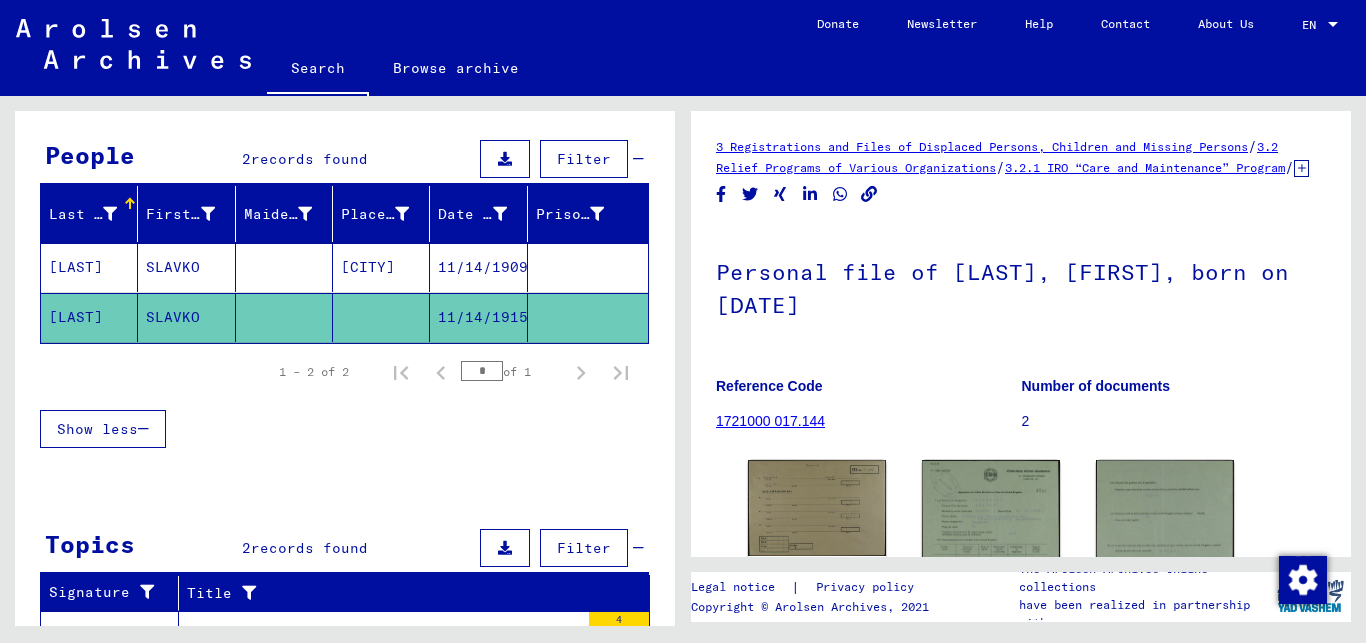 click on "Last Name   First Name   Maiden Name   Place of Birth   Date of Birth   Prisoner #   [LAST]   [FIRST]      [CITY]   [DATE]      [LAST]   [FIRST]         [DATE]      1 – 2 of 2  *  of 1  Show less  Signature Last Name First Name Maiden Name Place of Birth Date of Birth Prisoner # Father (adoptive father) Mother (adoptive mother) Religion Nationality Occupaton Place of incarceration Date of decease Last residence Last residence (Country) Last residence (District) Last residence (Province) Last residence (Town) Last residence (Part of town) Last residence (Street) Last residence (House number) 3.2.1.3 - Files with names from TSCHYPAK [LAST] [FIRST] [CITY] [DATE] 3.2.1.6 - Files with names from TINTOR [LAST] [FIRST] [DATE] Signature Last Name First Name Maiden Name Place of Birth Date of Birth Prisoner # 3.2.1.3 - Files with names from TSCHYPAK [LAST] [FIRST] [CITY] [DATE] 3.2.1.6 - Files with names from TINTOR [LAST] [FIRST] [DATE]" at bounding box center [345, 330] 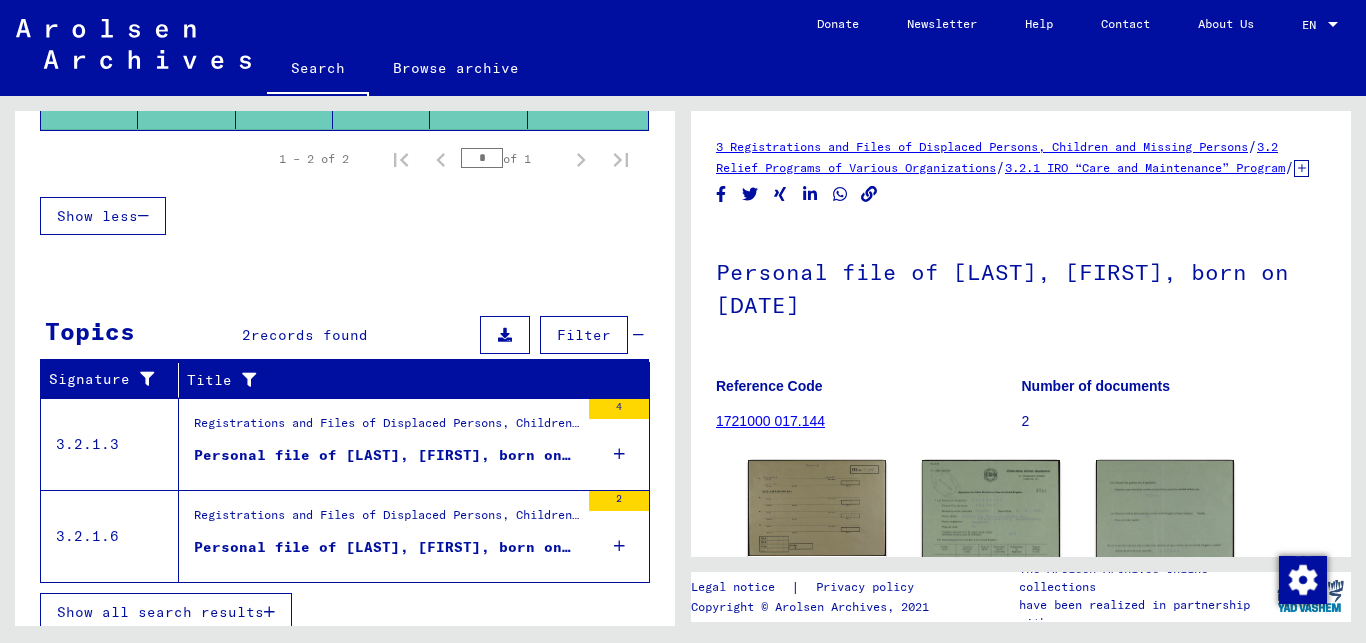scroll, scrollTop: 391, scrollLeft: 0, axis: vertical 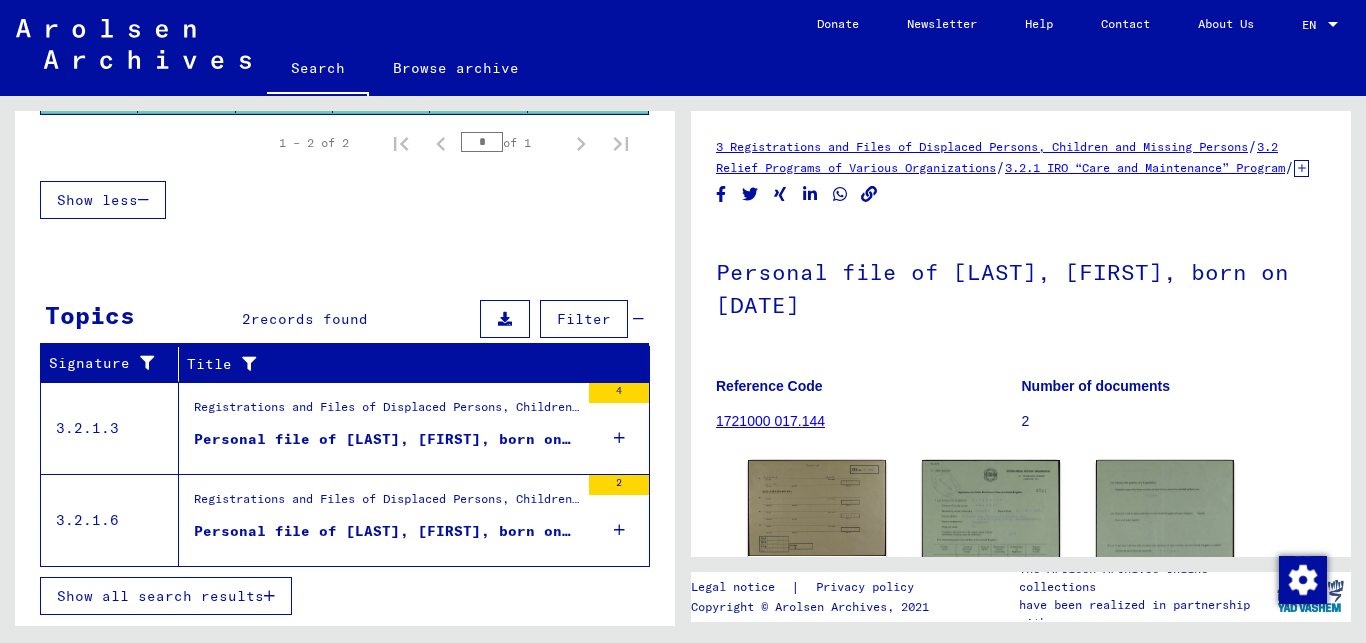 click on "Personal file of [LAST], [FIRST], born on [DATE]" at bounding box center (386, 531) 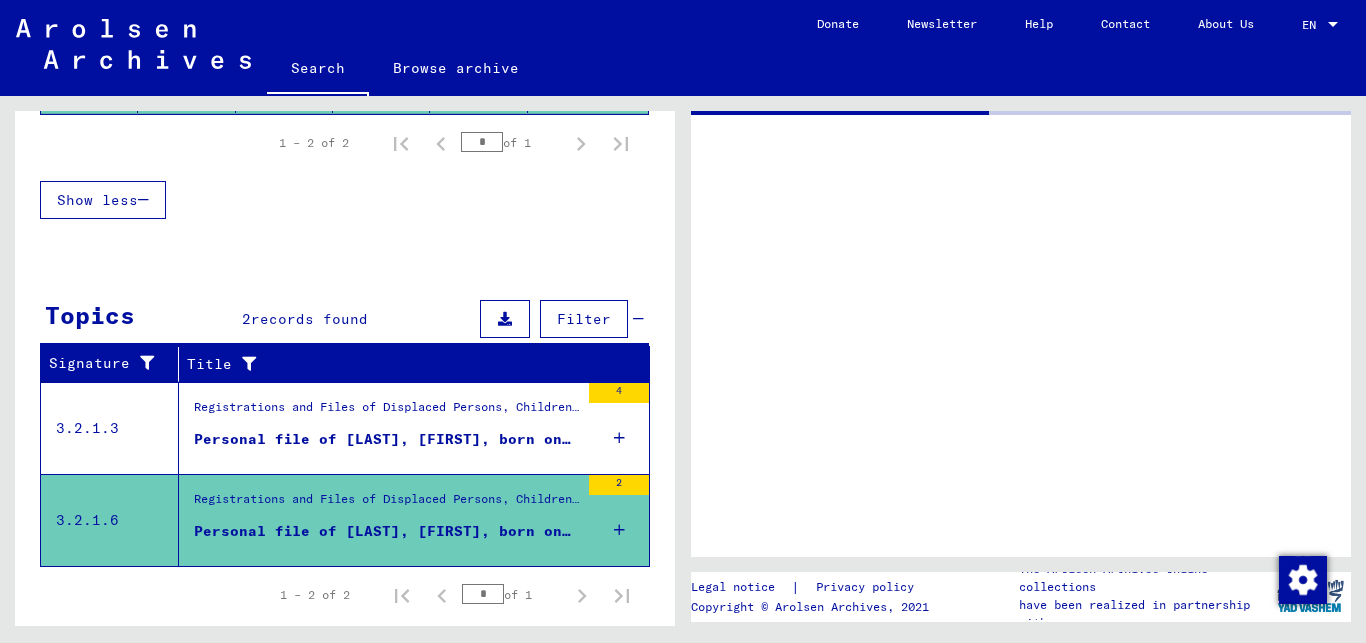 scroll, scrollTop: 175, scrollLeft: 0, axis: vertical 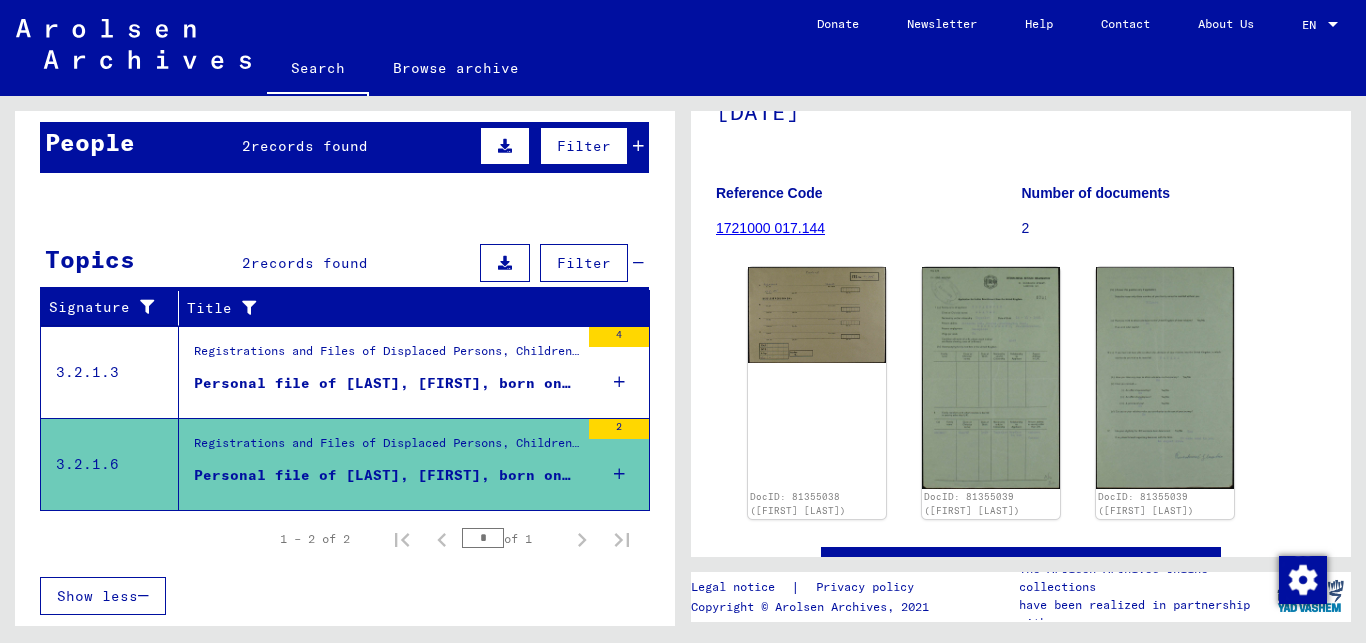 click on "Registrations and Files of Displaced Persons, Children and Missing Persons / Relief Programs of Various Organizations / IRO “Care and Maintenance” Program / CM/1 Files originating in Austria / CM/1 Forms and various accompanying documents for DPs in Austria / Files with names from TSCHYPAK" at bounding box center [386, 356] 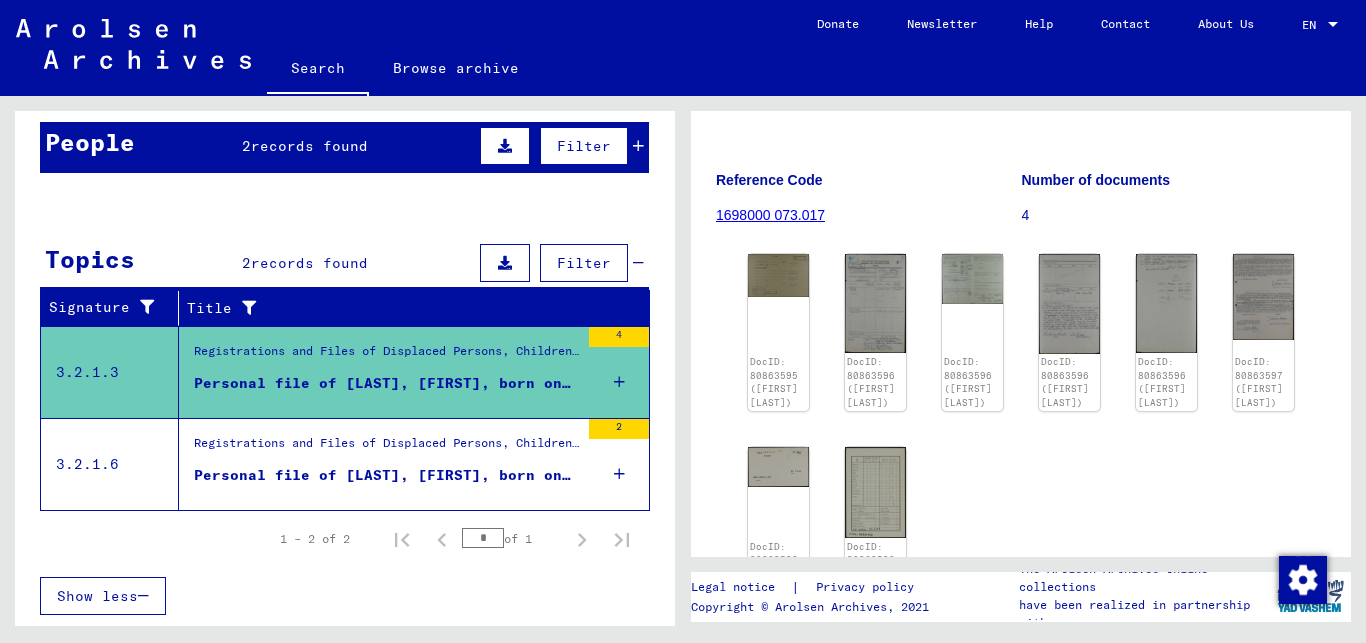 scroll, scrollTop: 210, scrollLeft: 0, axis: vertical 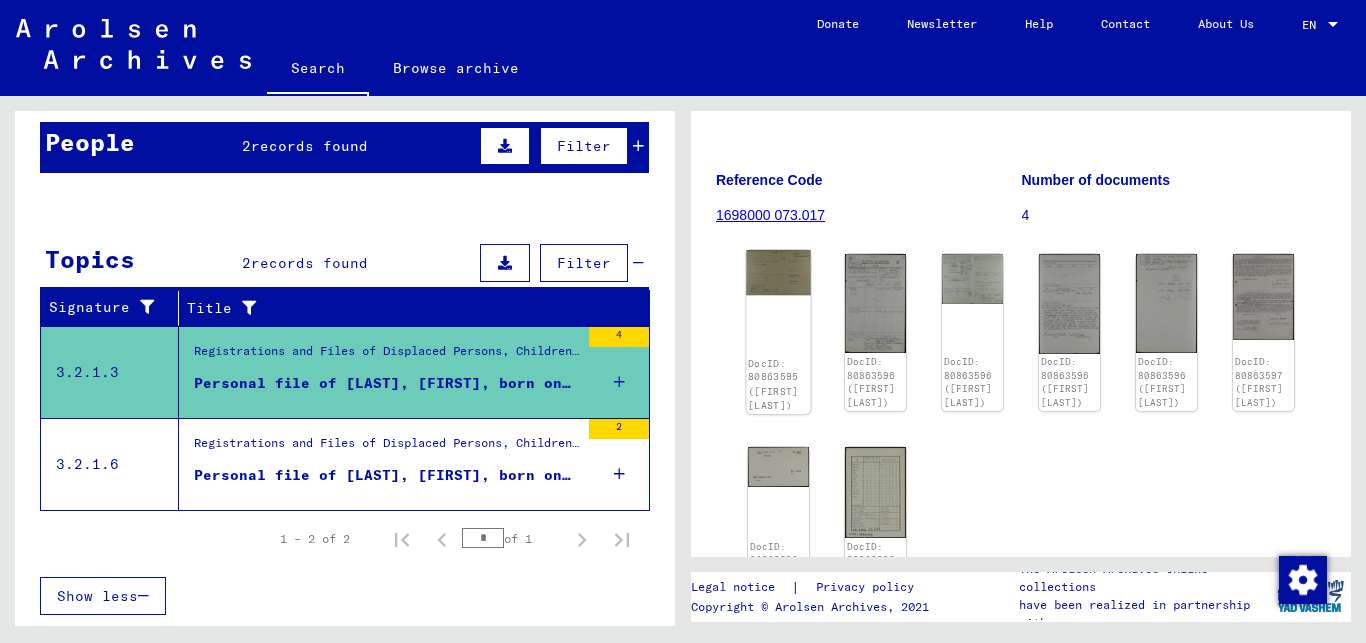 click 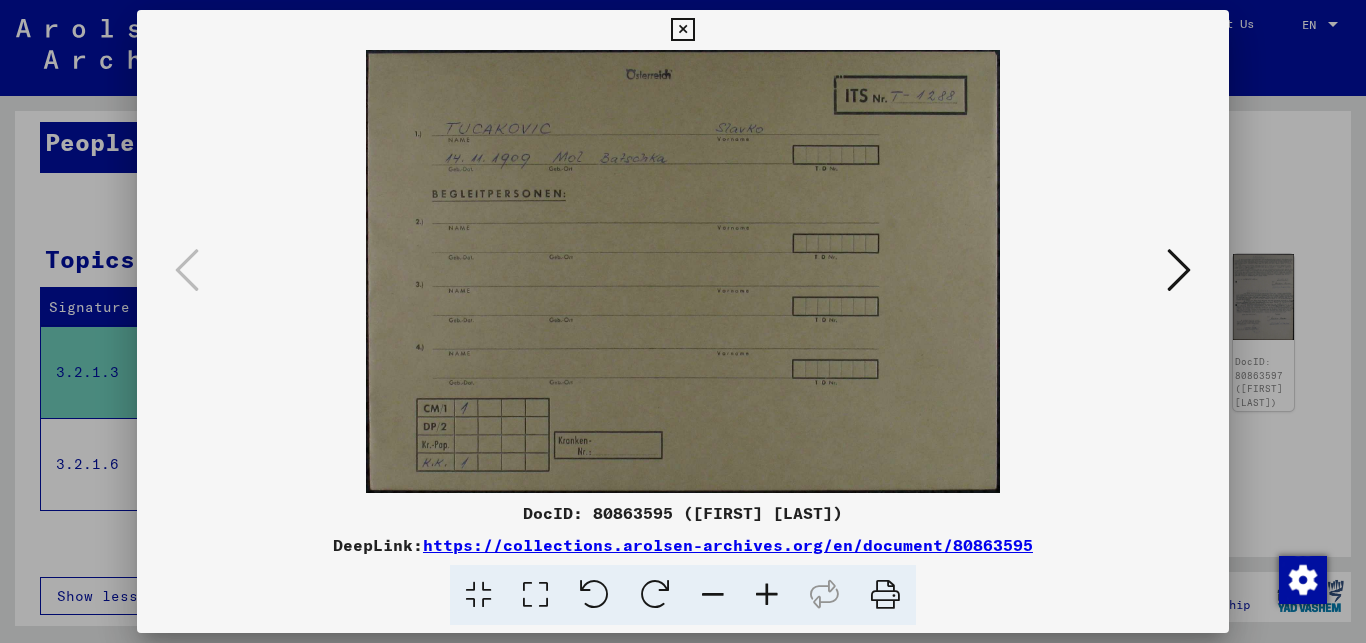click at bounding box center (1179, 270) 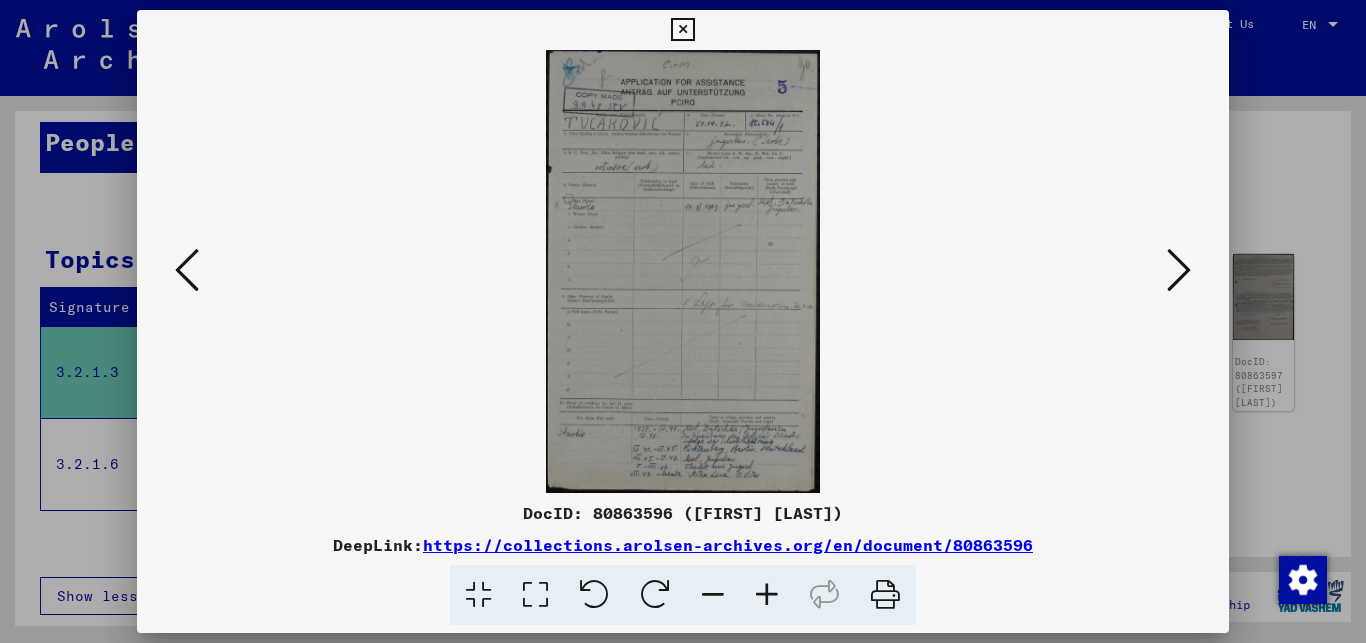 click at bounding box center (683, 271) 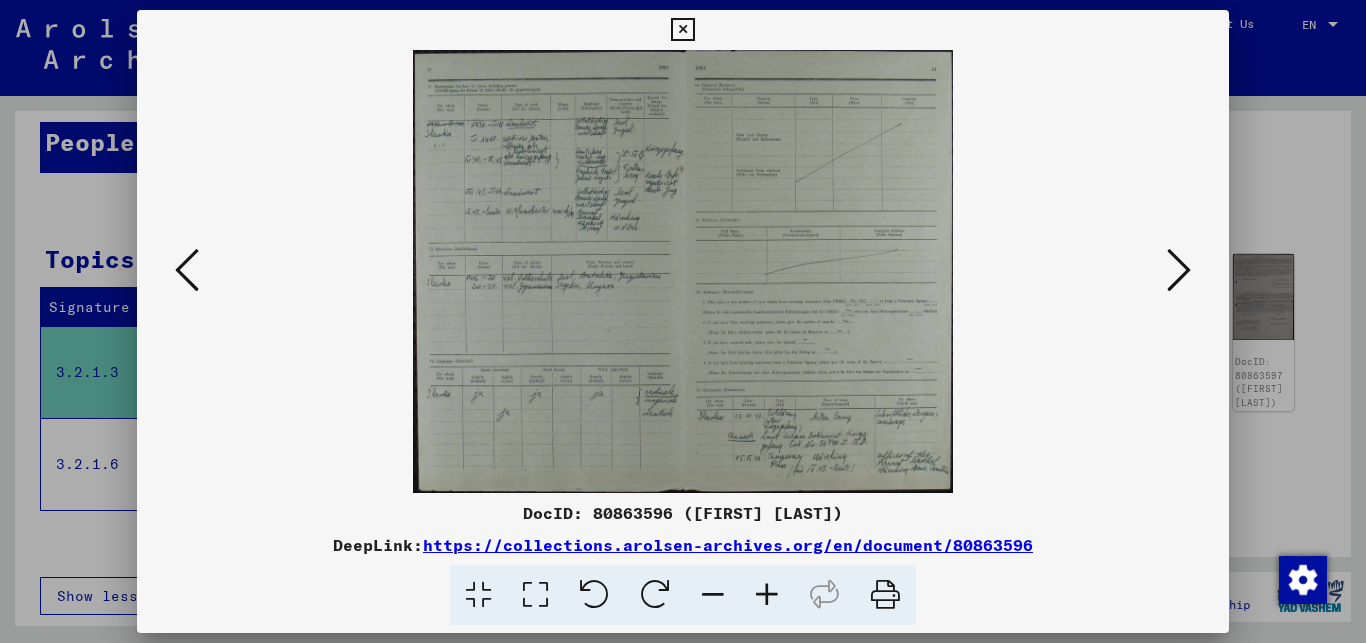 click at bounding box center (1179, 270) 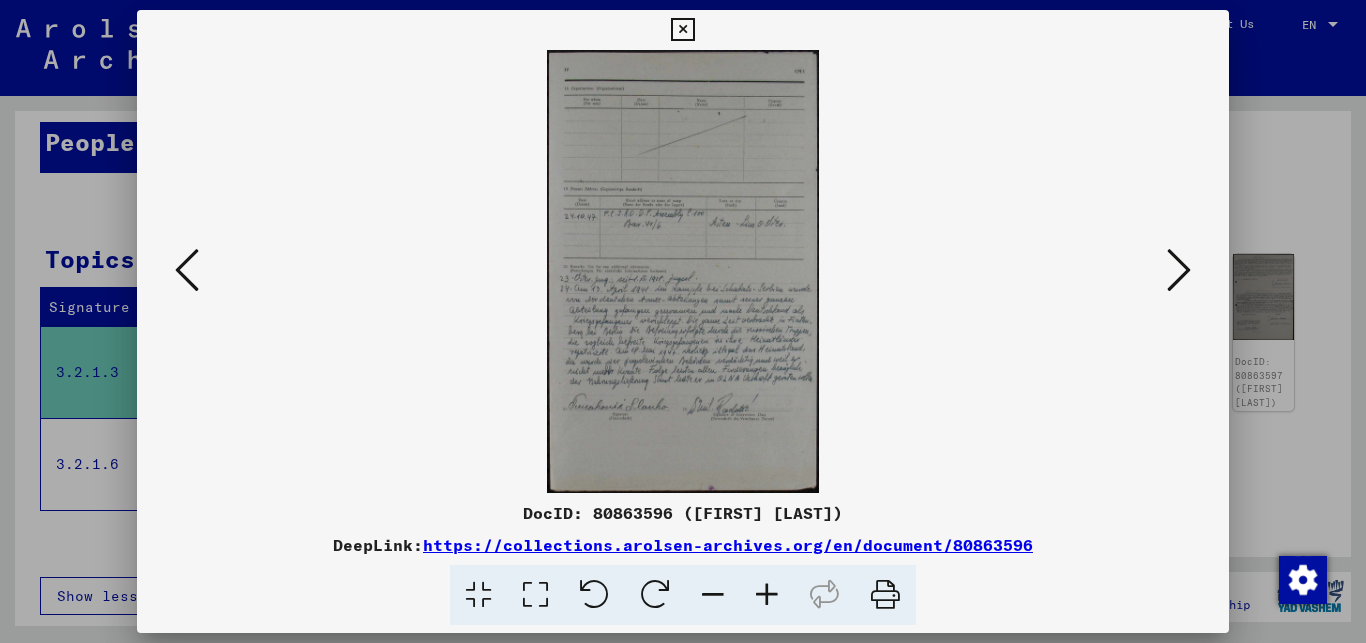 click at bounding box center (1179, 270) 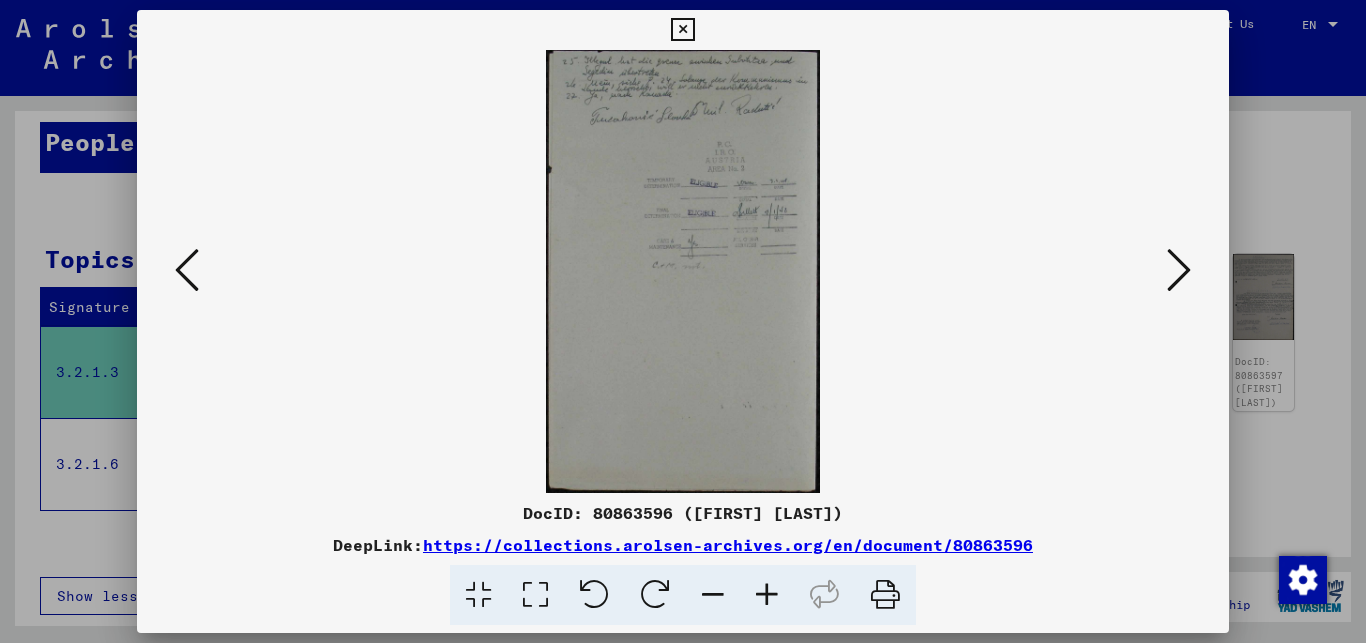 click at bounding box center (1179, 270) 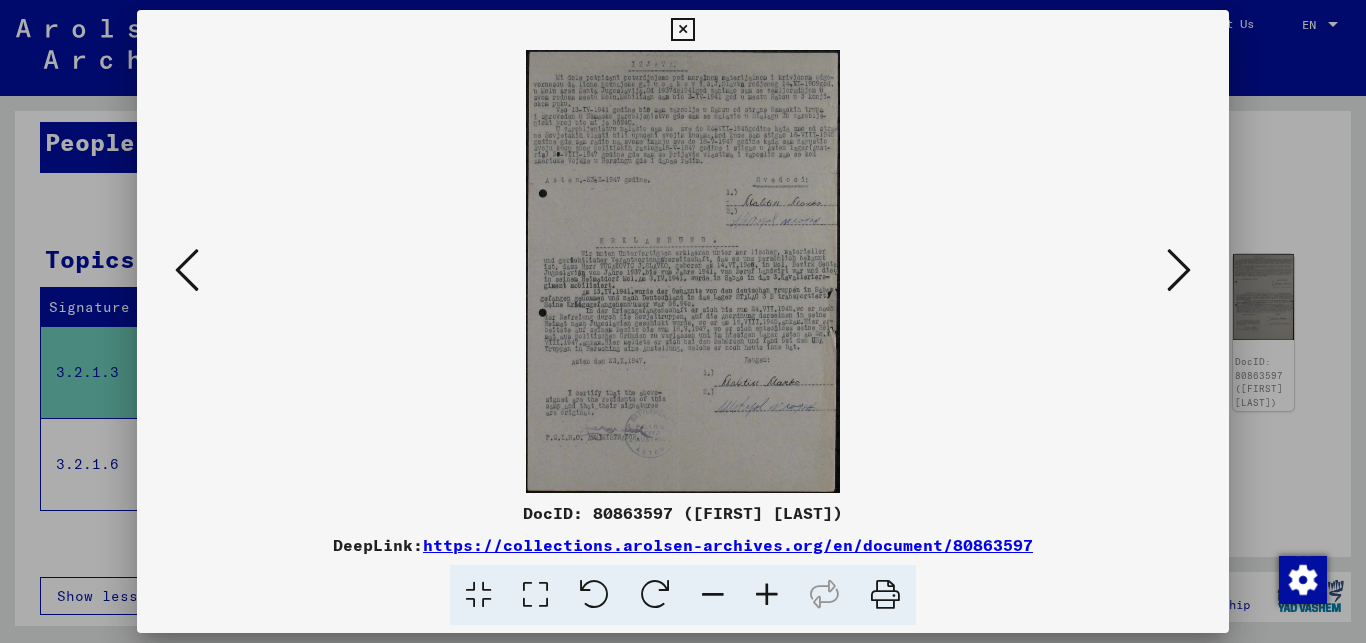 click at bounding box center [682, 30] 